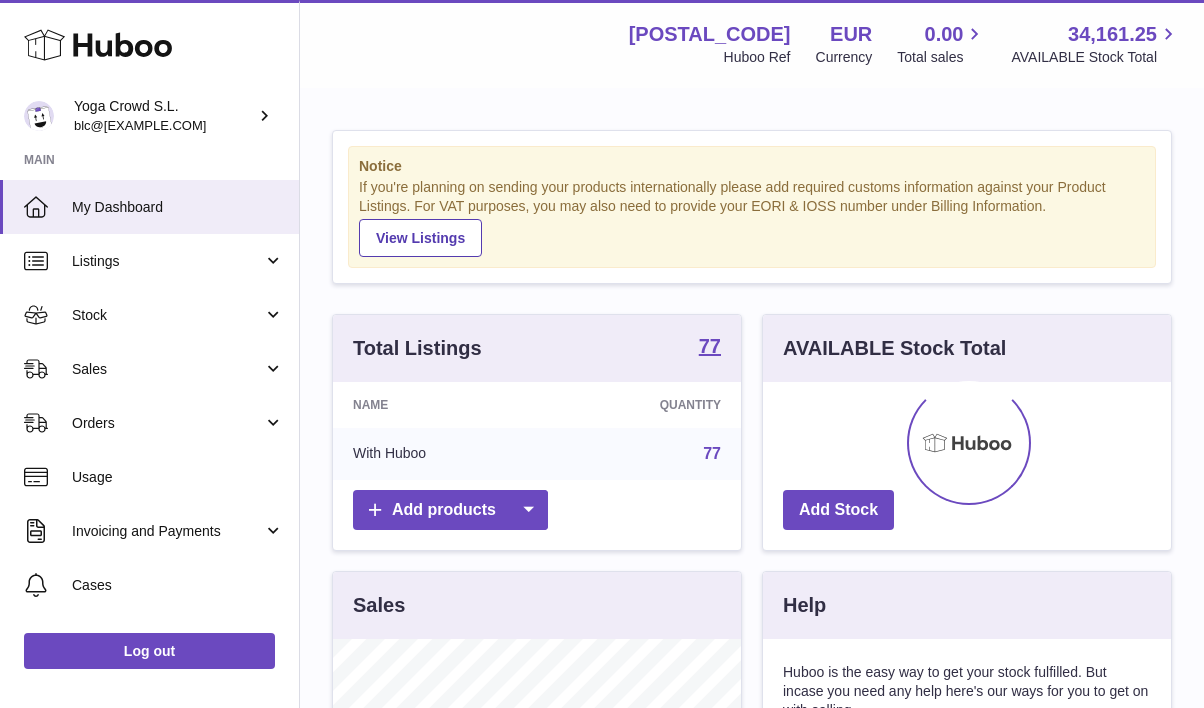 click on "Menu   Huboo     12558   Huboo Ref    EUR   Currency   0.00     Total sales   34,161.25     AVAILABLE Stock Total   Currency   EUR   Total sales   0.00   AVAILABLE Stock Total   34,161.25
Notice
If you're planning on sending your products internationally please add required customs information against your Product Listings. For VAT purposes, you may also need to provide your EORI & IOSS number under Billing Information.   View Listings    Total Listings   77   Name   Quantity   With Huboo
77
Add products
AVAILABLE Stock Total     Add Stock   Sales         Help   Huboo is the easy way to get your stock fulfilled. But incase you need any help here's our ways for you to get on with selling     Huboo Support     FAQ     Benefits     Subscriptions" at bounding box center [752, 506] 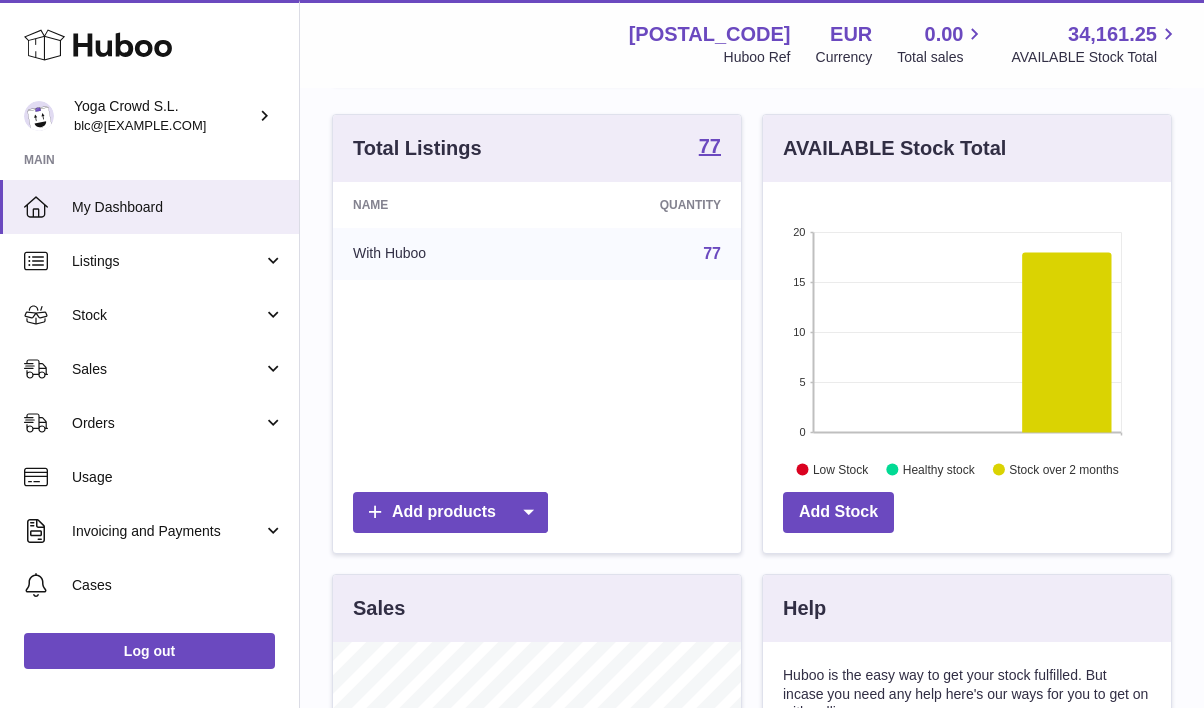 scroll, scrollTop: 240, scrollLeft: 0, axis: vertical 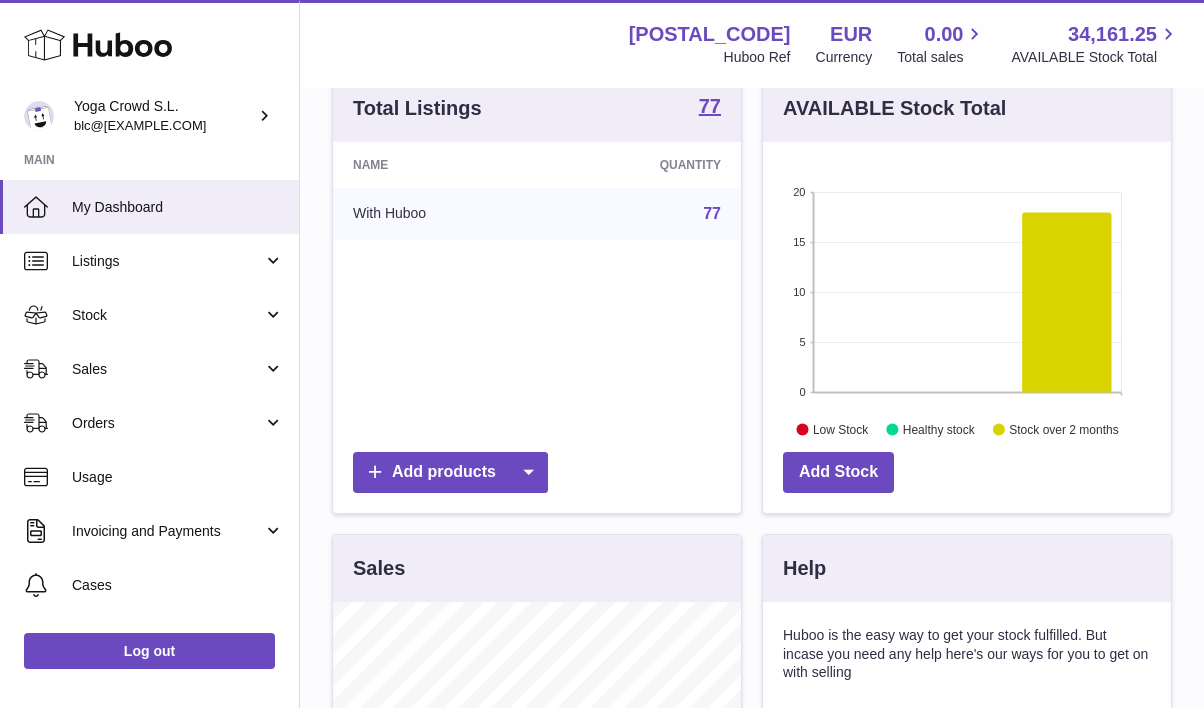 click on "AVAILABLE Stock Total     20 15 10 5 0 Low Stock Healthy stock Stock over 2 months   Add Stock" at bounding box center (967, 304) 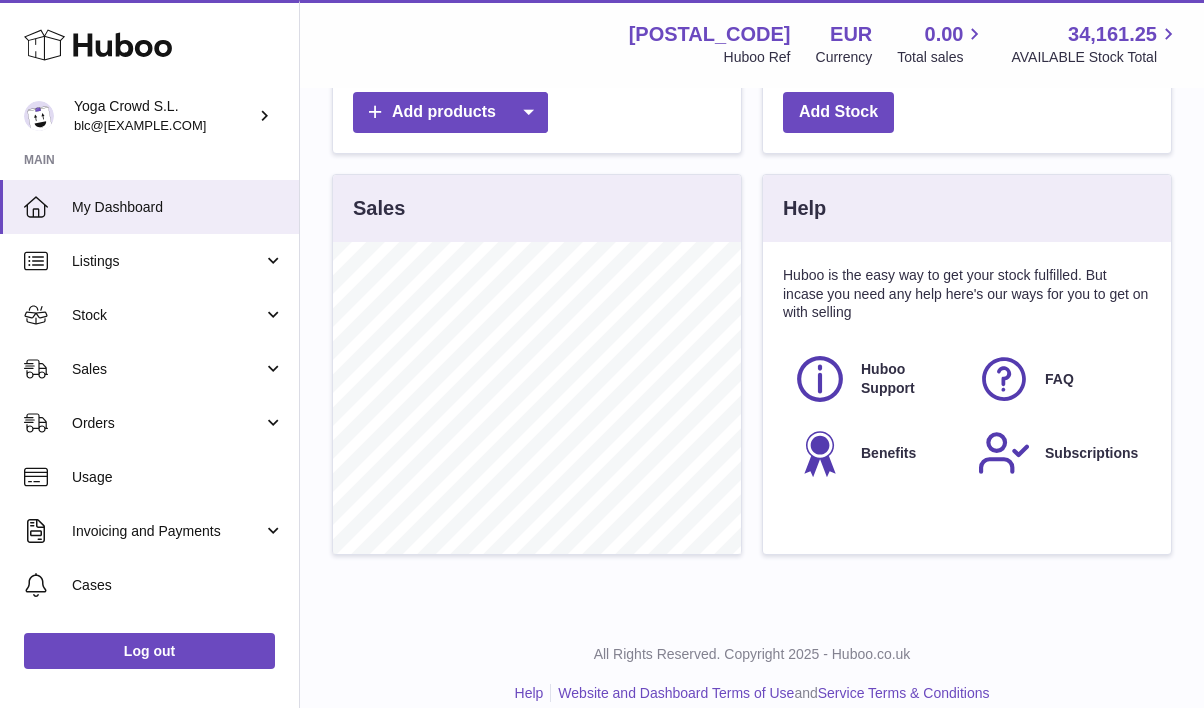 scroll, scrollTop: 620, scrollLeft: 0, axis: vertical 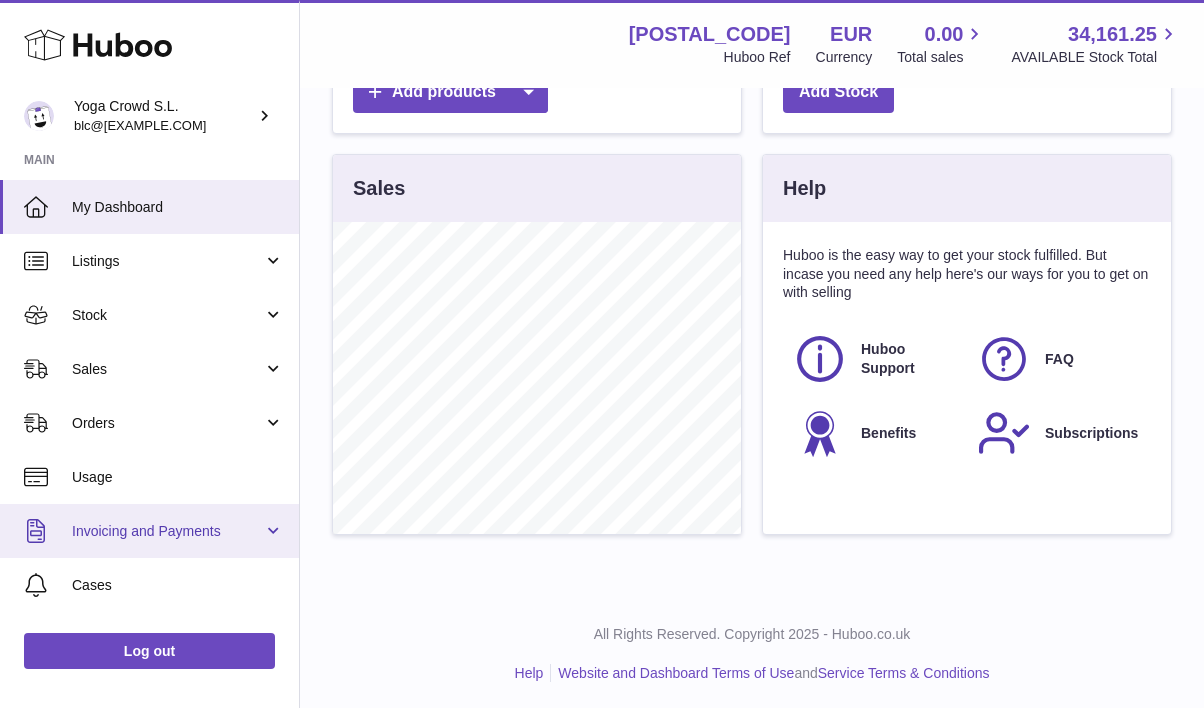 click on "Invoicing and Payments" at bounding box center [149, 531] 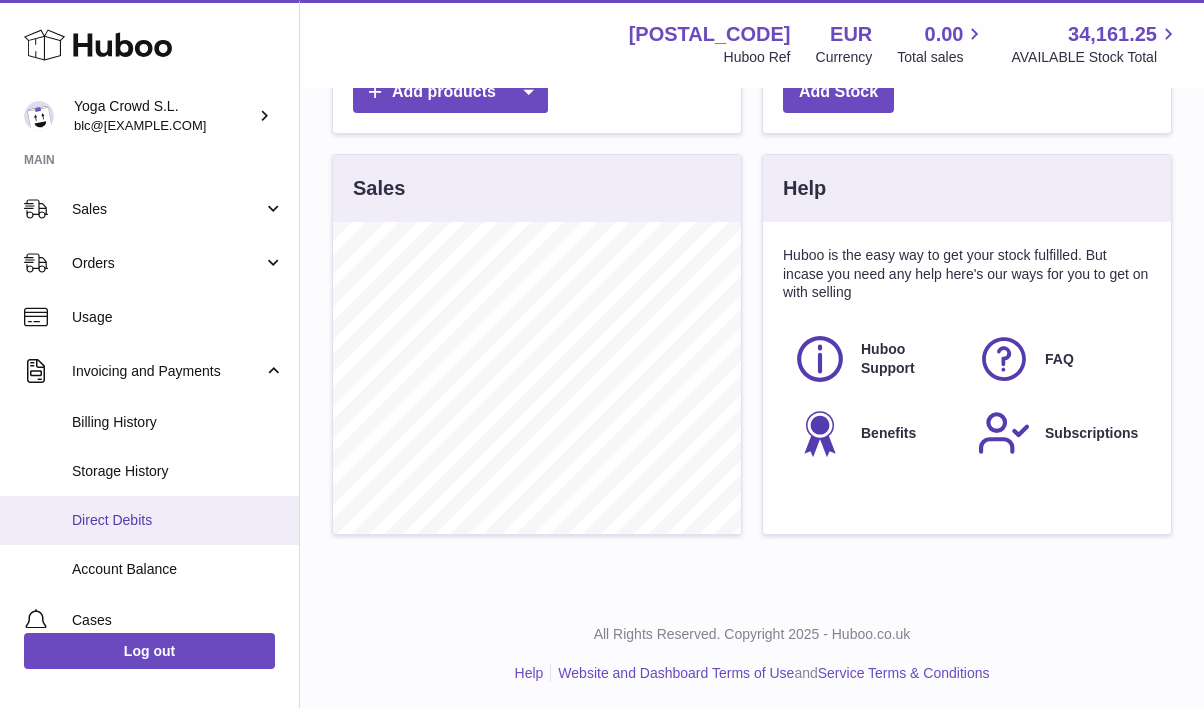 scroll, scrollTop: 200, scrollLeft: 0, axis: vertical 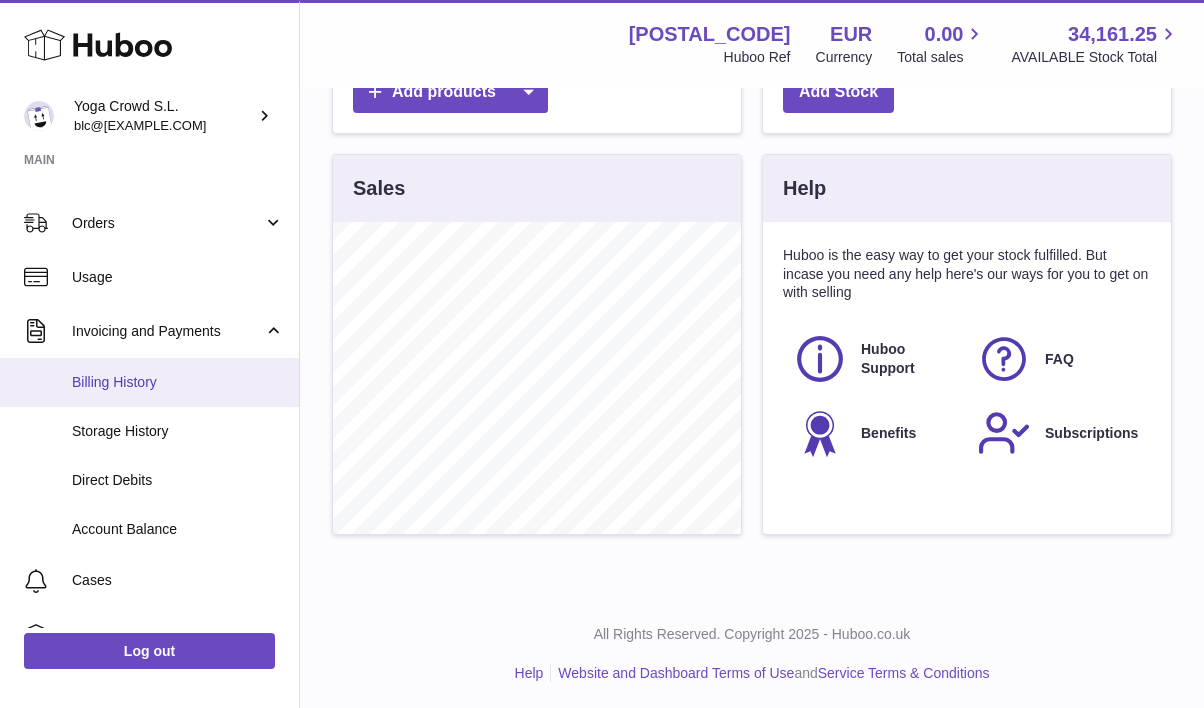 click on "Billing History" at bounding box center (178, 382) 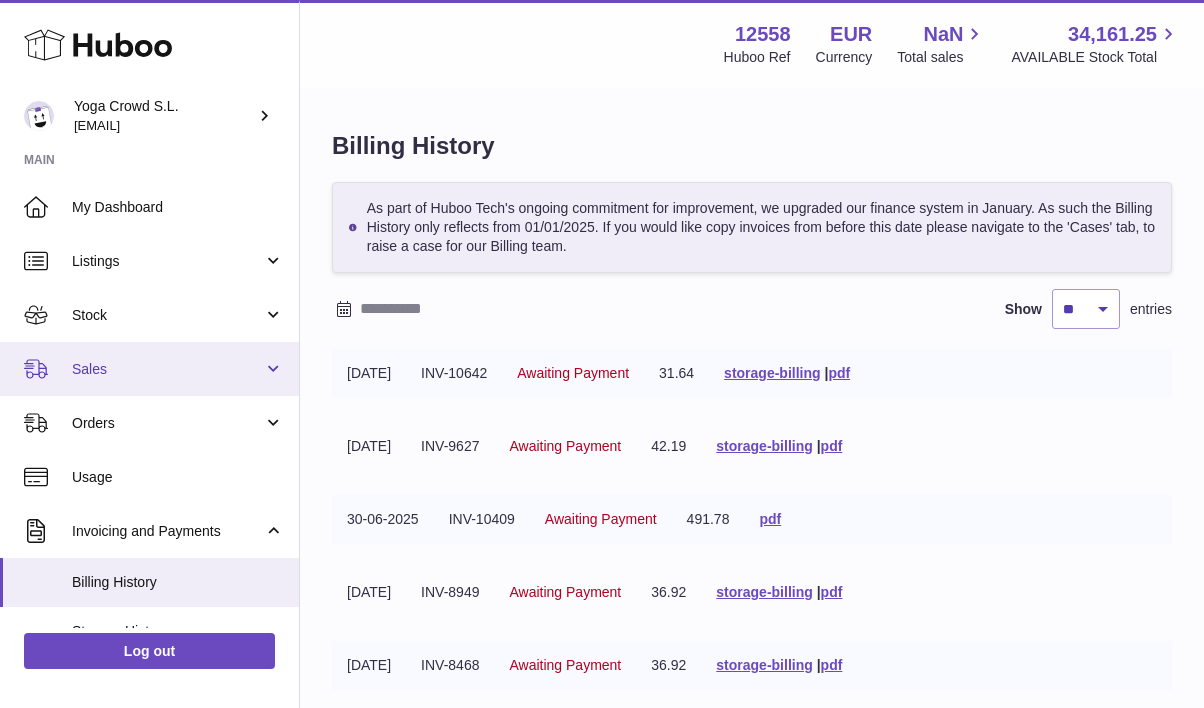 scroll, scrollTop: 0, scrollLeft: 0, axis: both 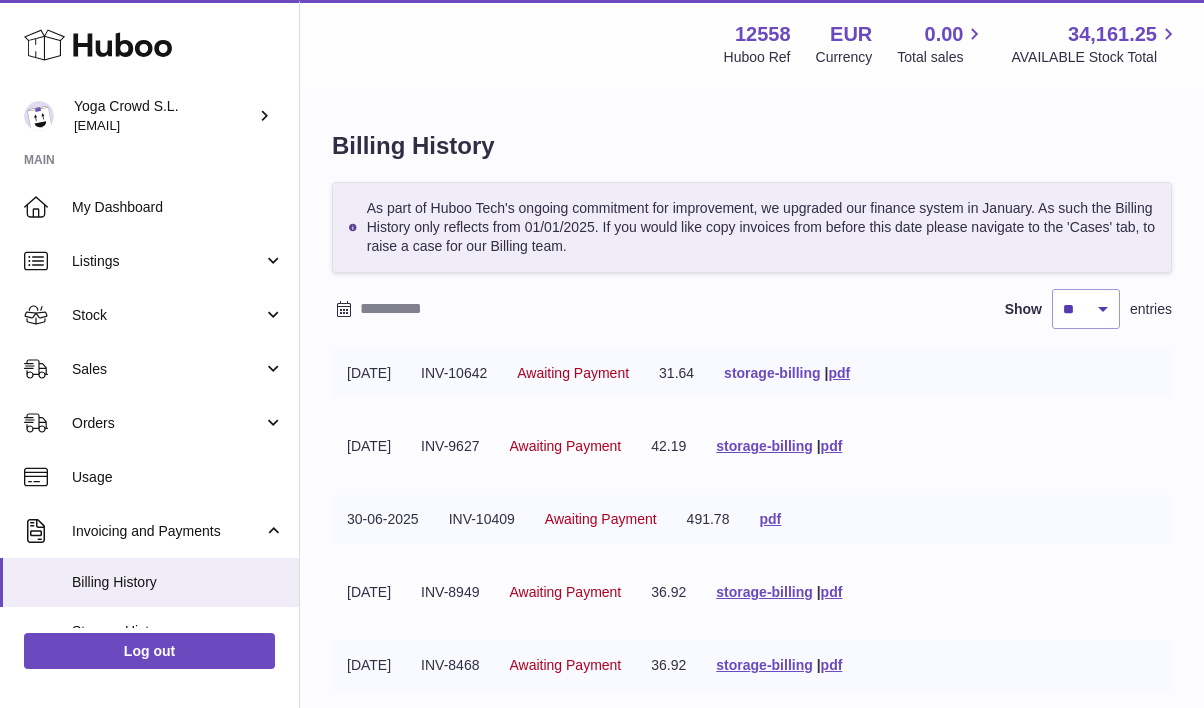 click on "storage-billing" at bounding box center (772, 373) 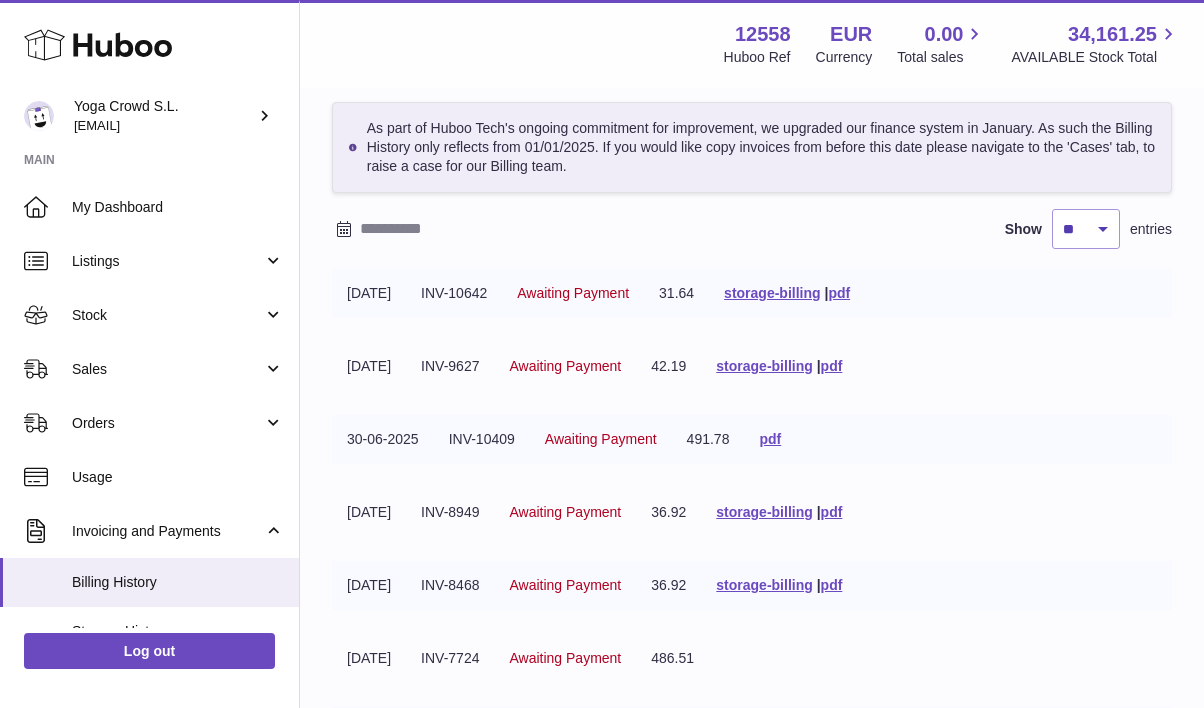 scroll, scrollTop: 40, scrollLeft: 0, axis: vertical 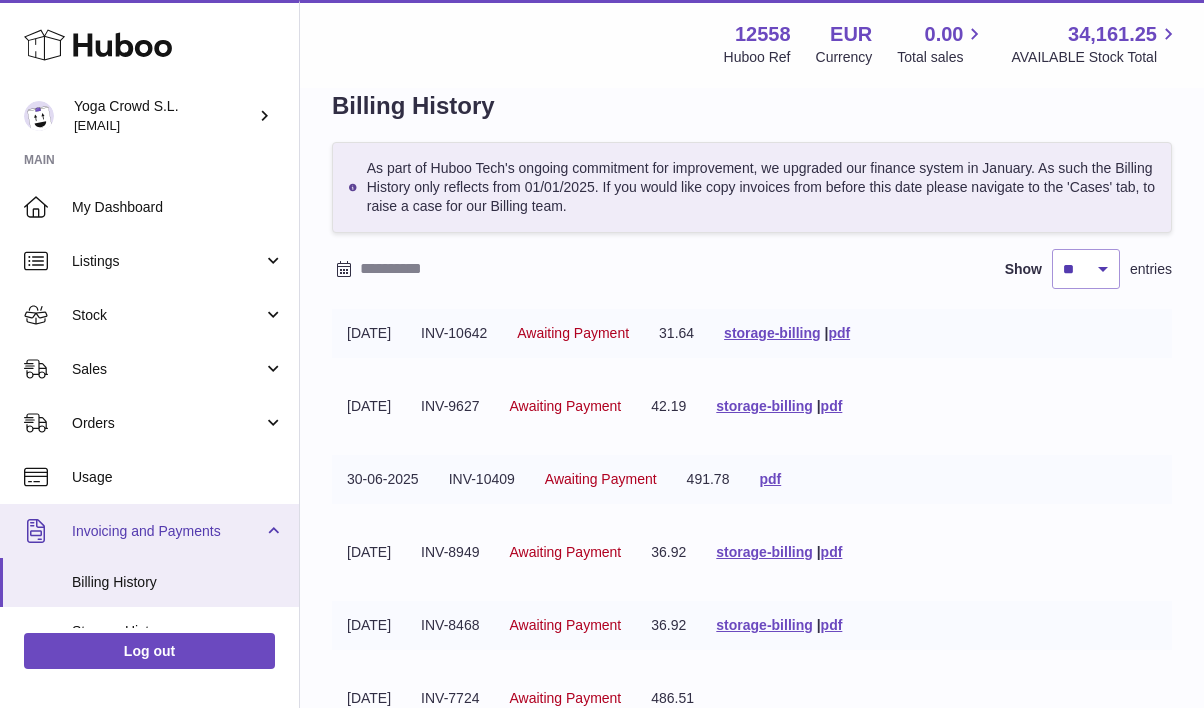 click on "Invoicing and Payments" at bounding box center (149, 531) 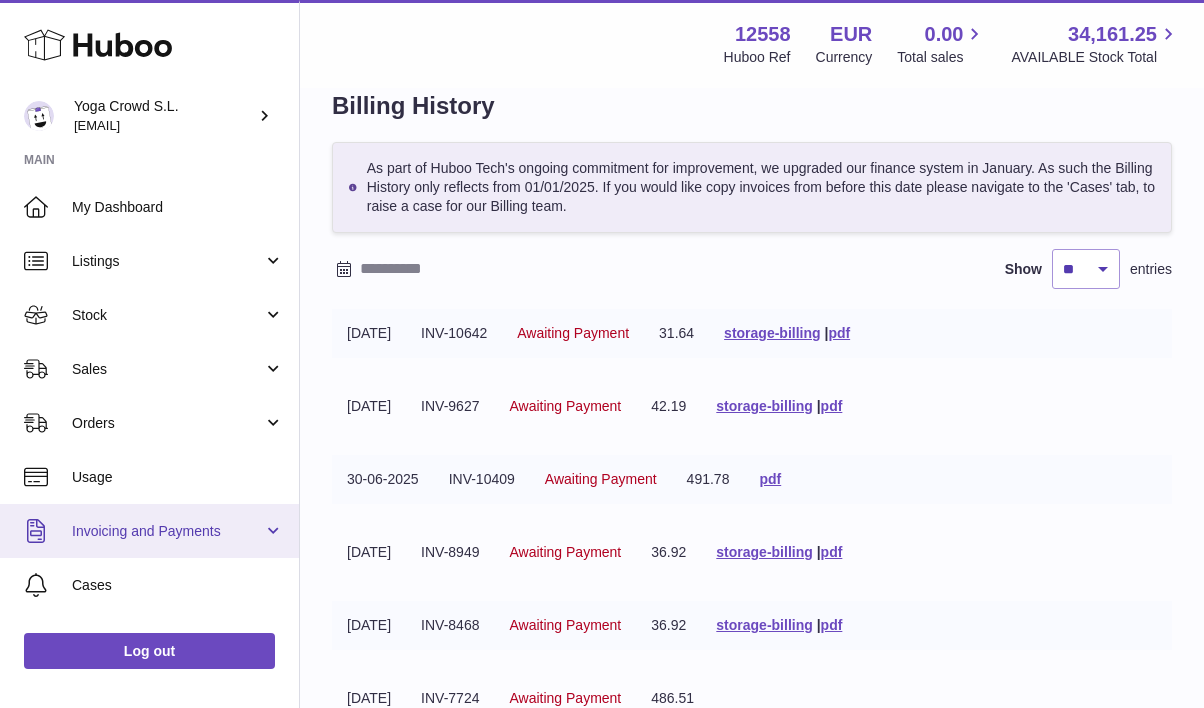click on "Invoicing and Payments" at bounding box center [149, 531] 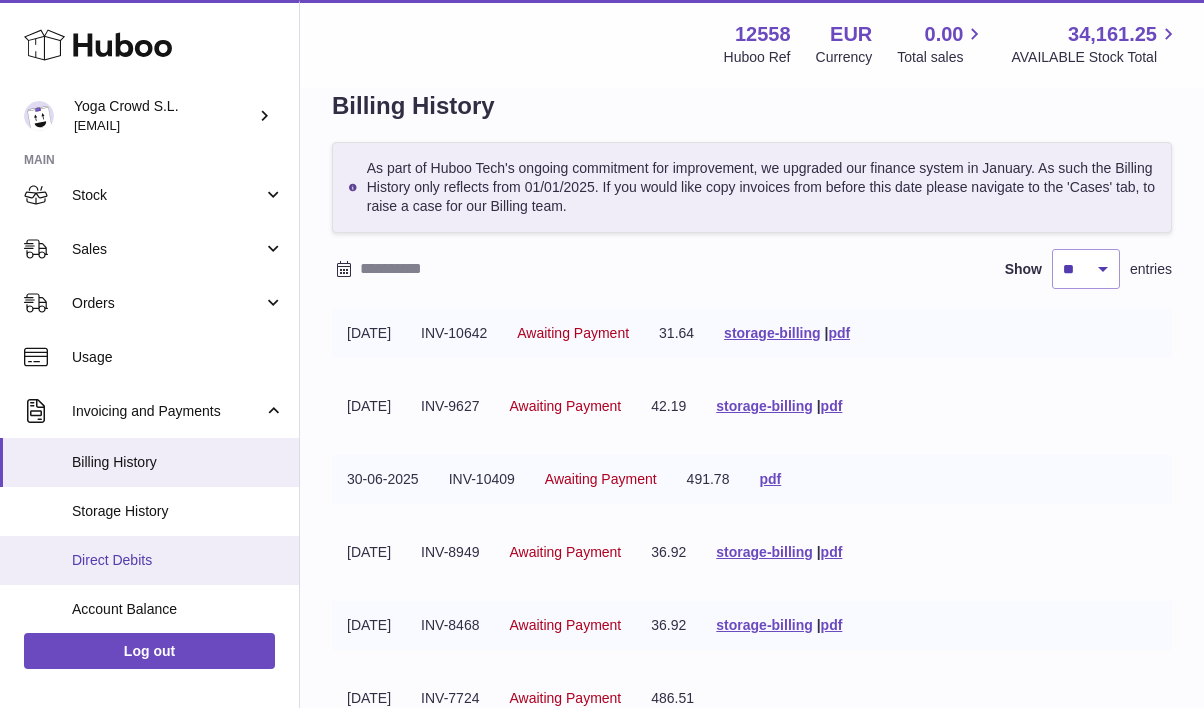 scroll, scrollTop: 160, scrollLeft: 0, axis: vertical 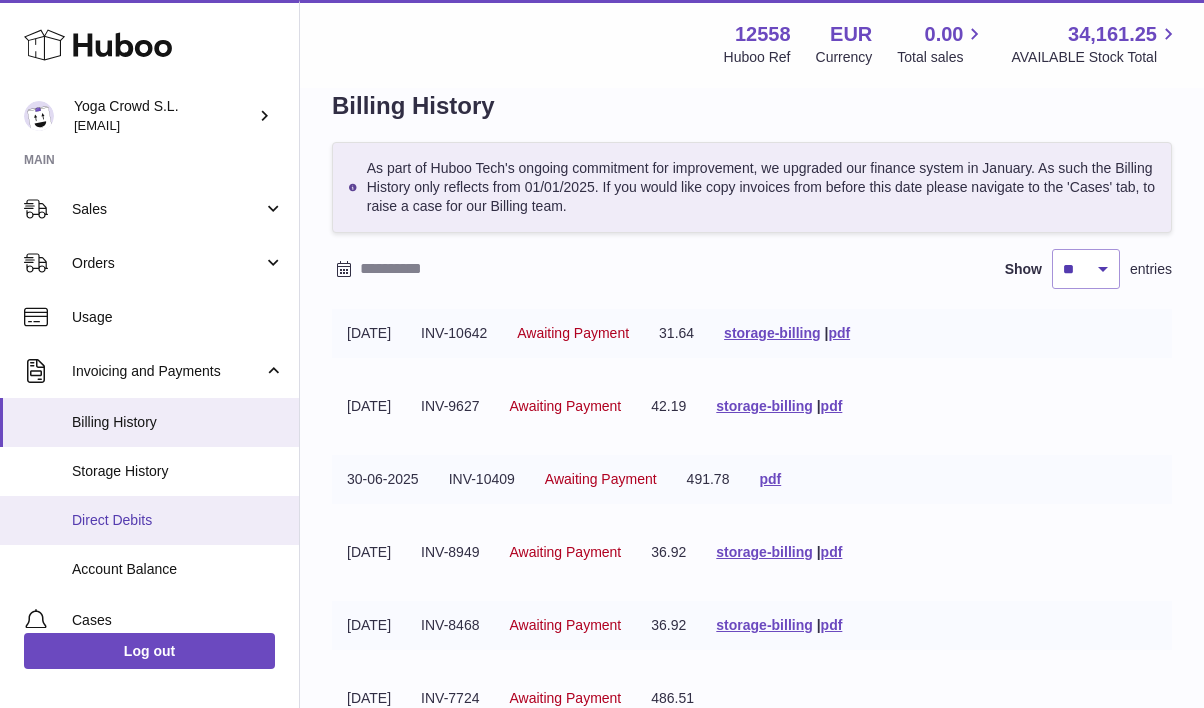 click on "Direct Debits" at bounding box center (178, 520) 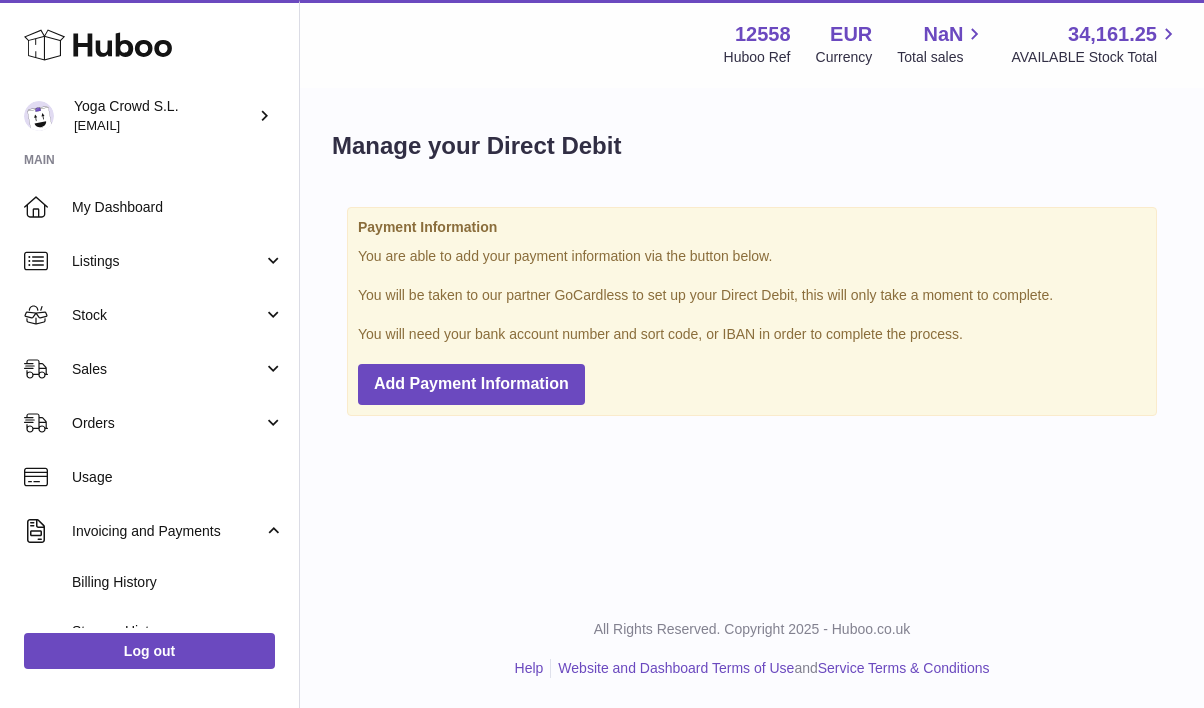 scroll, scrollTop: 0, scrollLeft: 0, axis: both 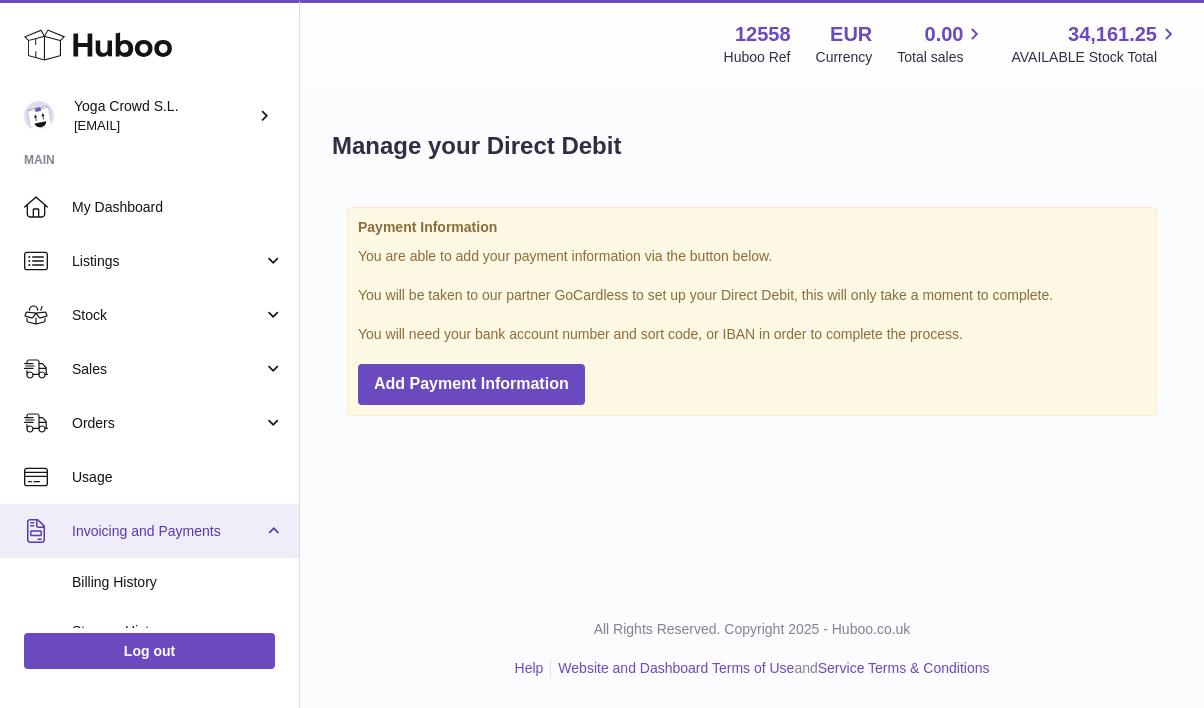 click on "Invoicing and Payments" at bounding box center (149, 531) 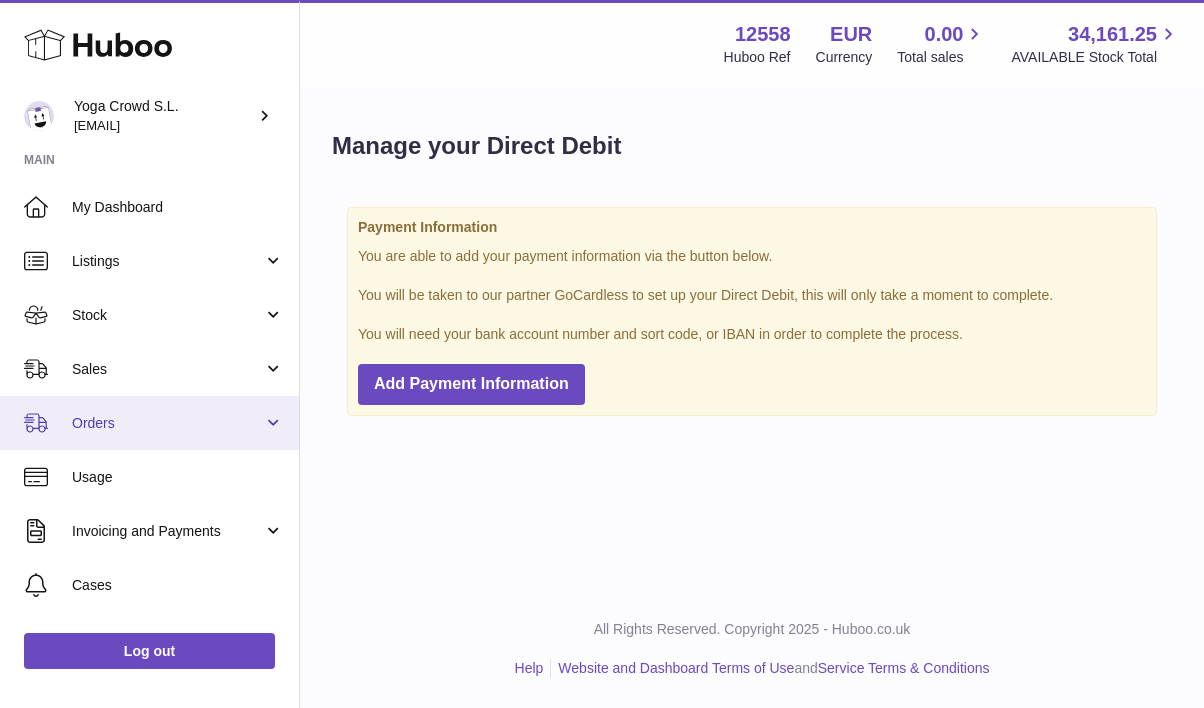 click on "Orders" at bounding box center (167, 423) 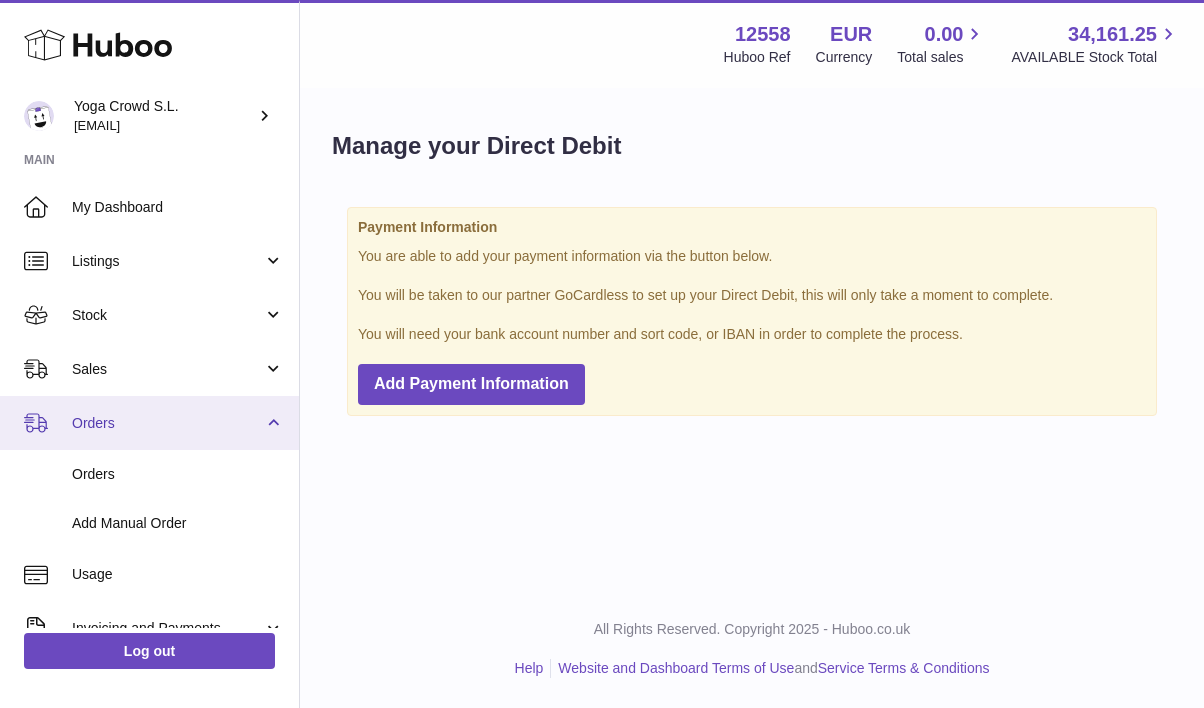 click on "Orders" at bounding box center [167, 423] 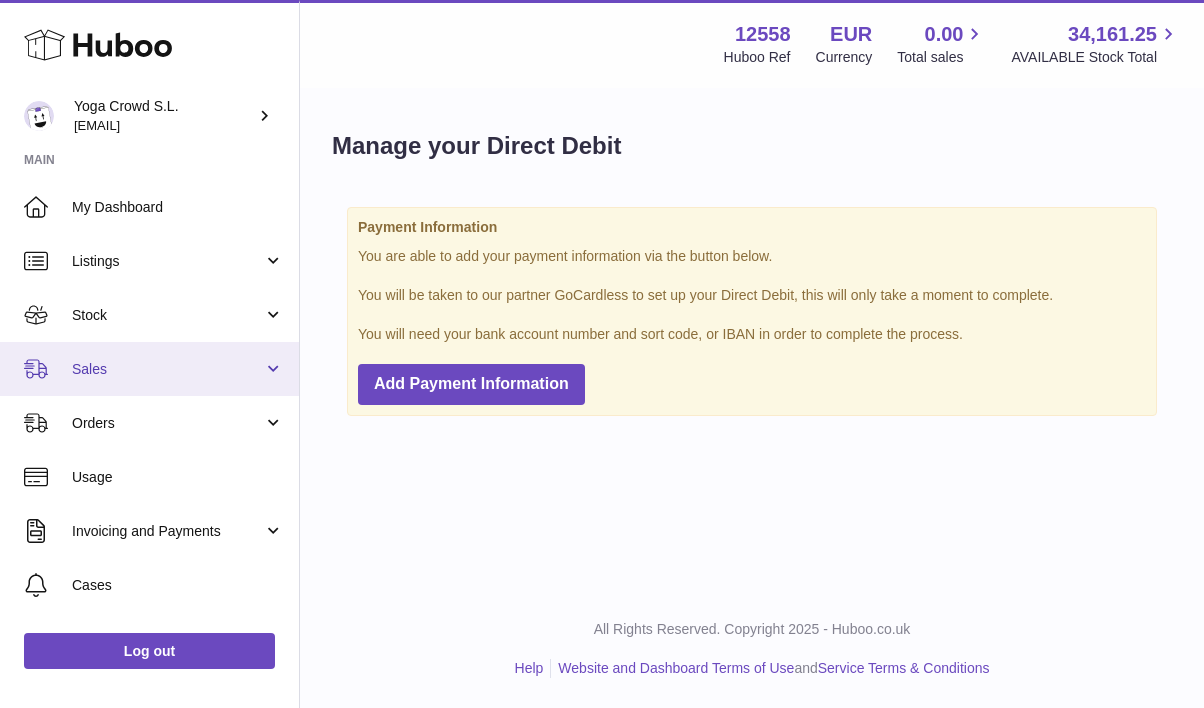 click on "Sales" at bounding box center [167, 369] 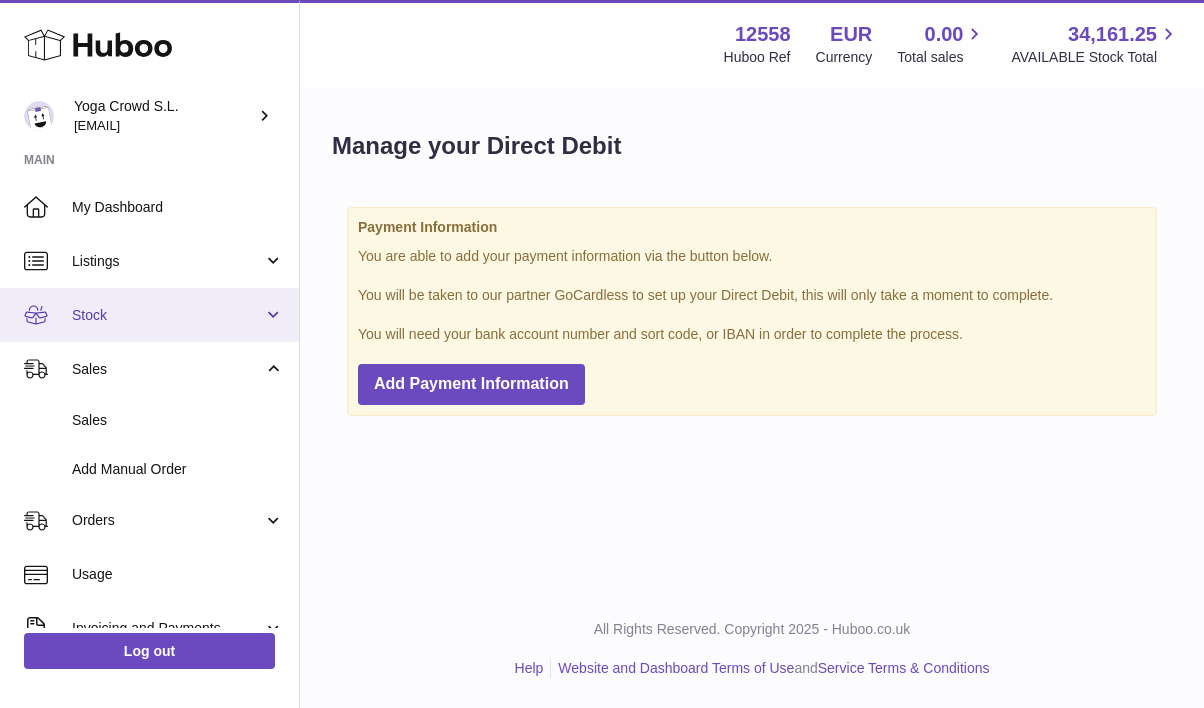 click on "Stock" at bounding box center [167, 315] 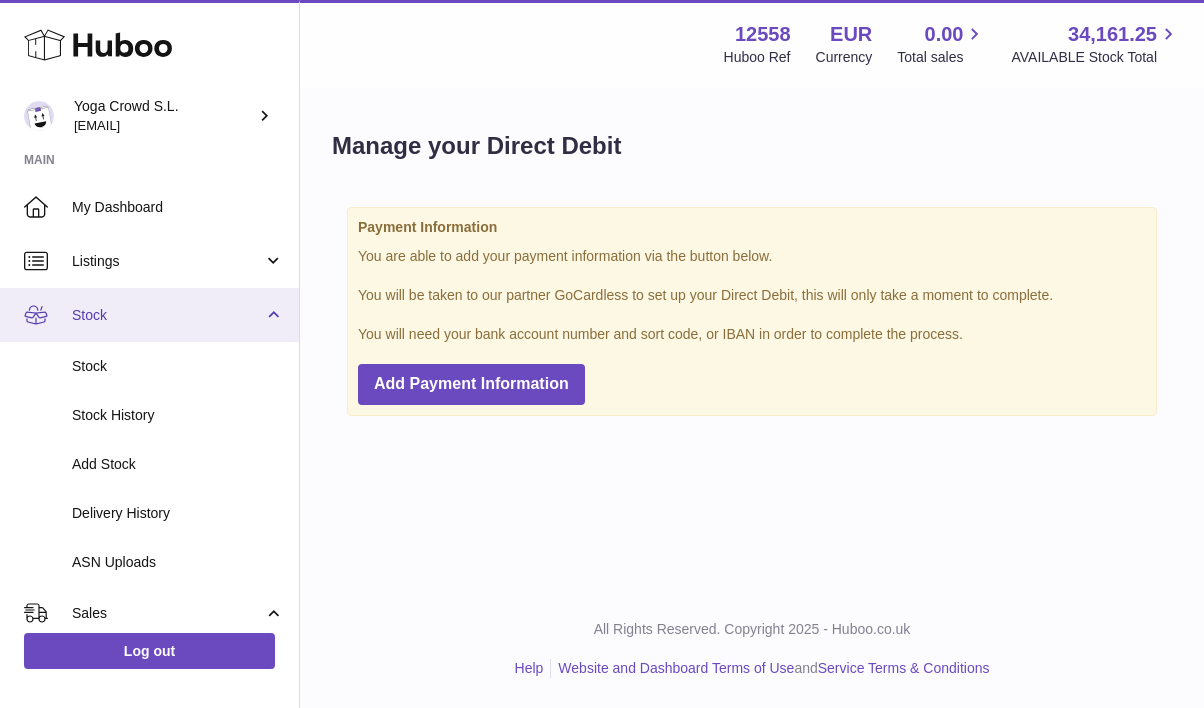 click on "Stock" at bounding box center (167, 315) 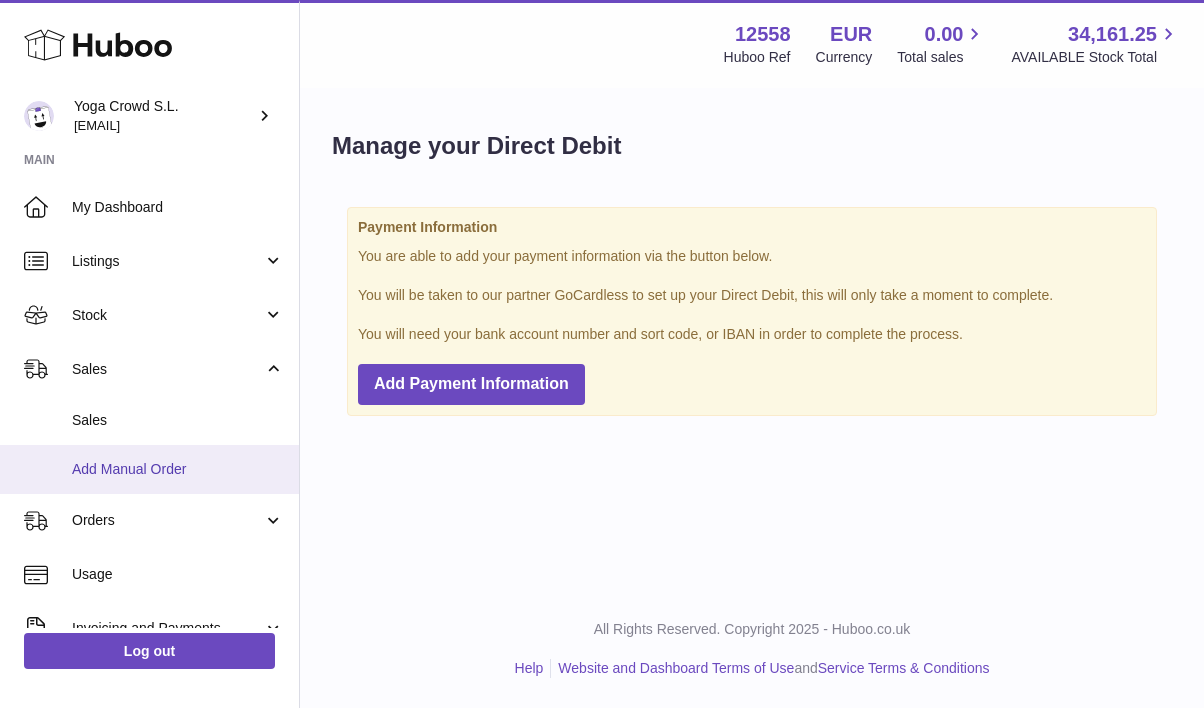click on "Add Manual Order" at bounding box center (149, 469) 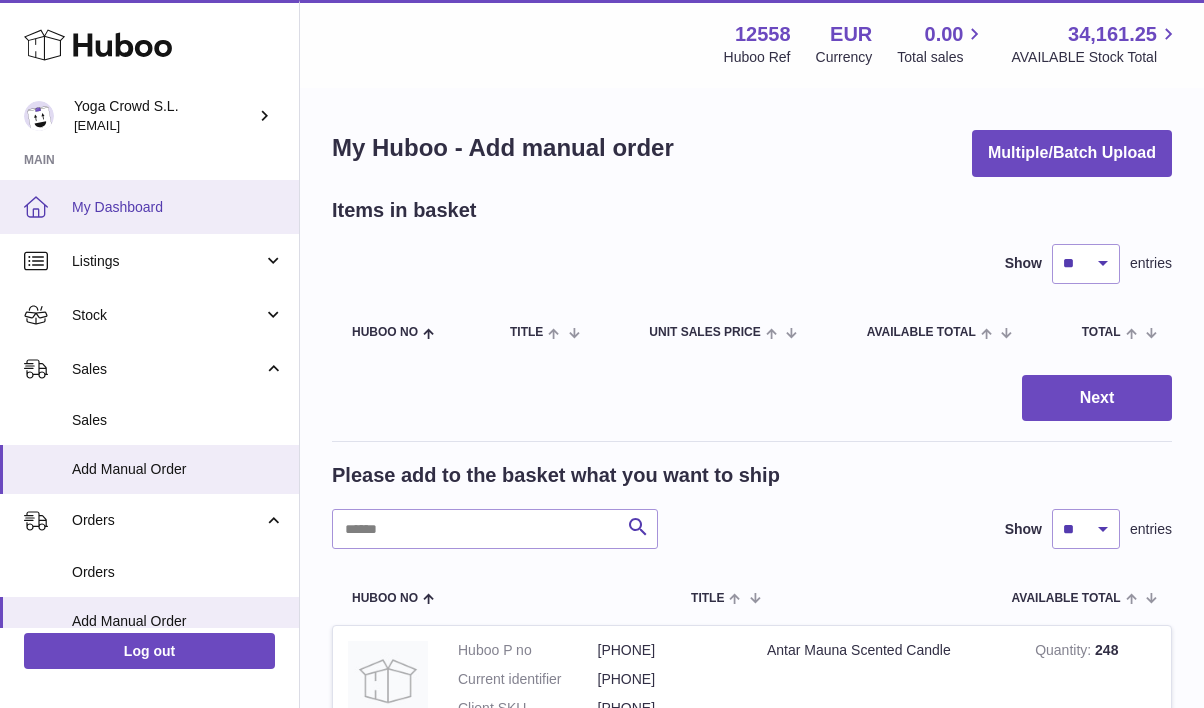 scroll, scrollTop: 0, scrollLeft: 0, axis: both 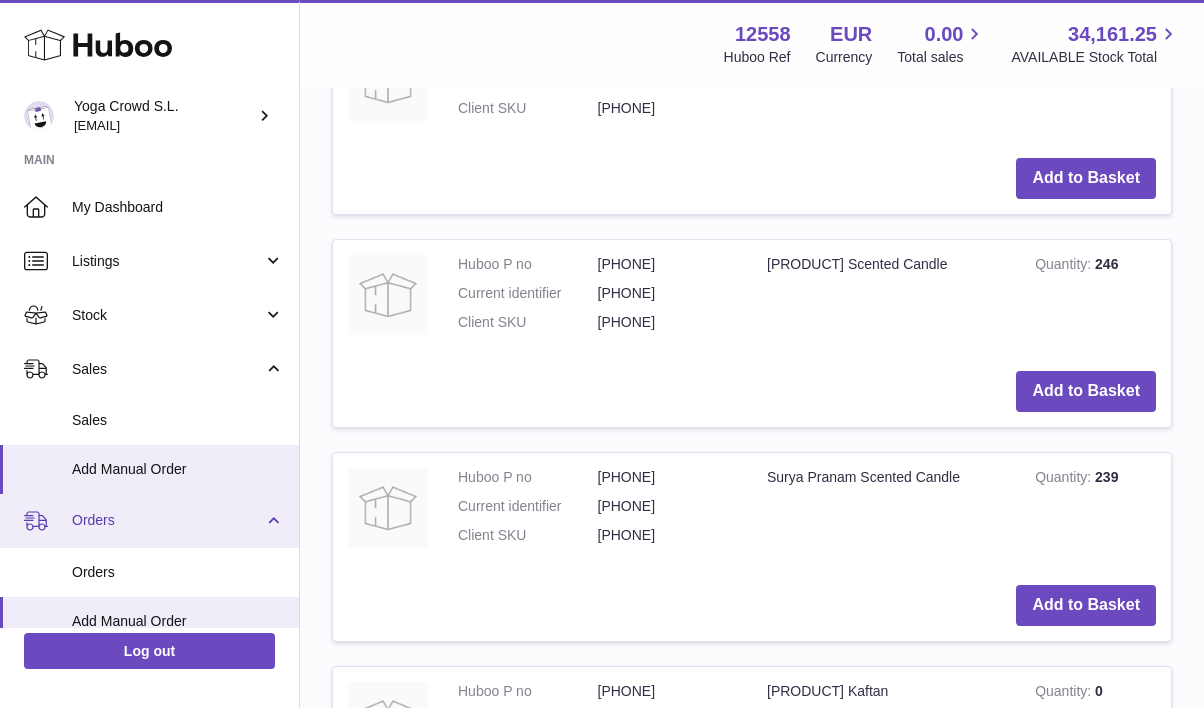 click on "Orders" at bounding box center (167, 520) 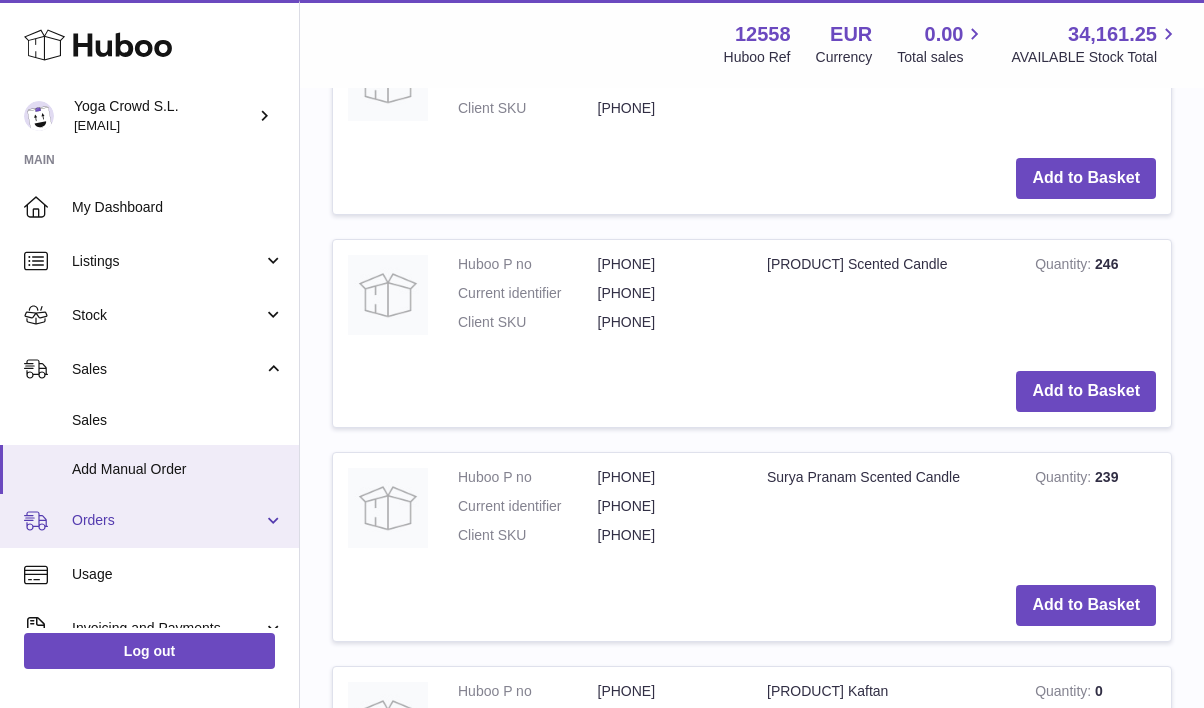 click on "Orders" at bounding box center [167, 520] 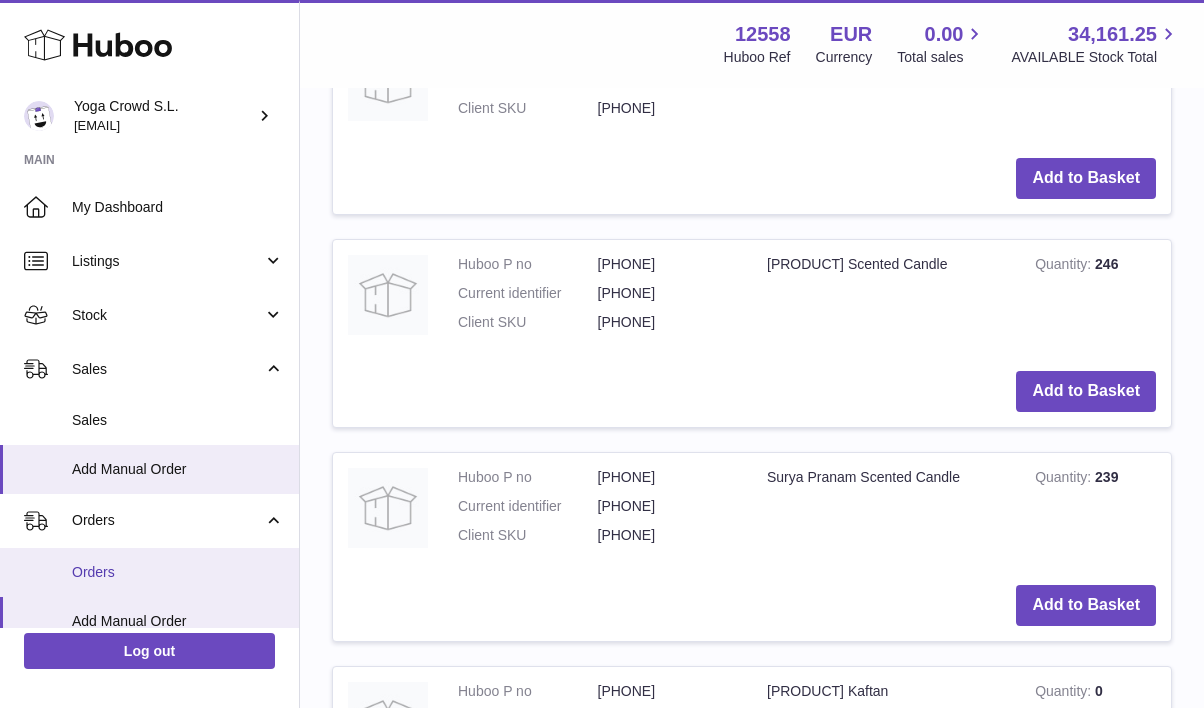 click on "Orders" at bounding box center [178, 572] 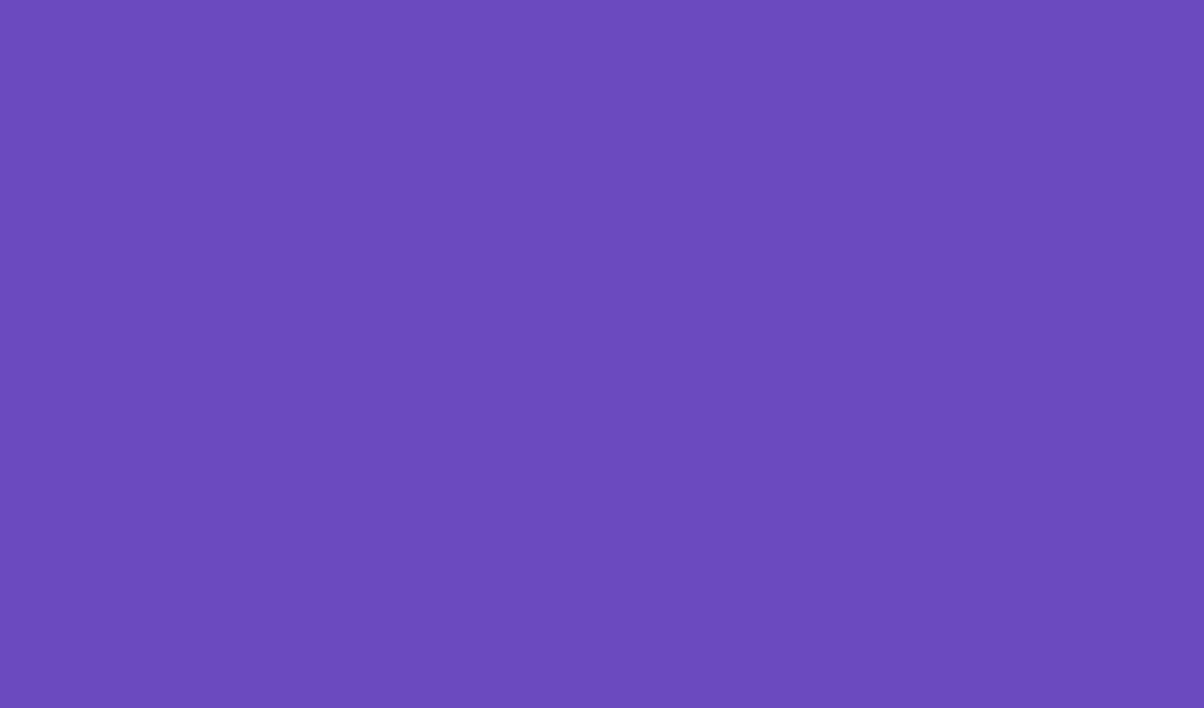 scroll, scrollTop: 0, scrollLeft: 0, axis: both 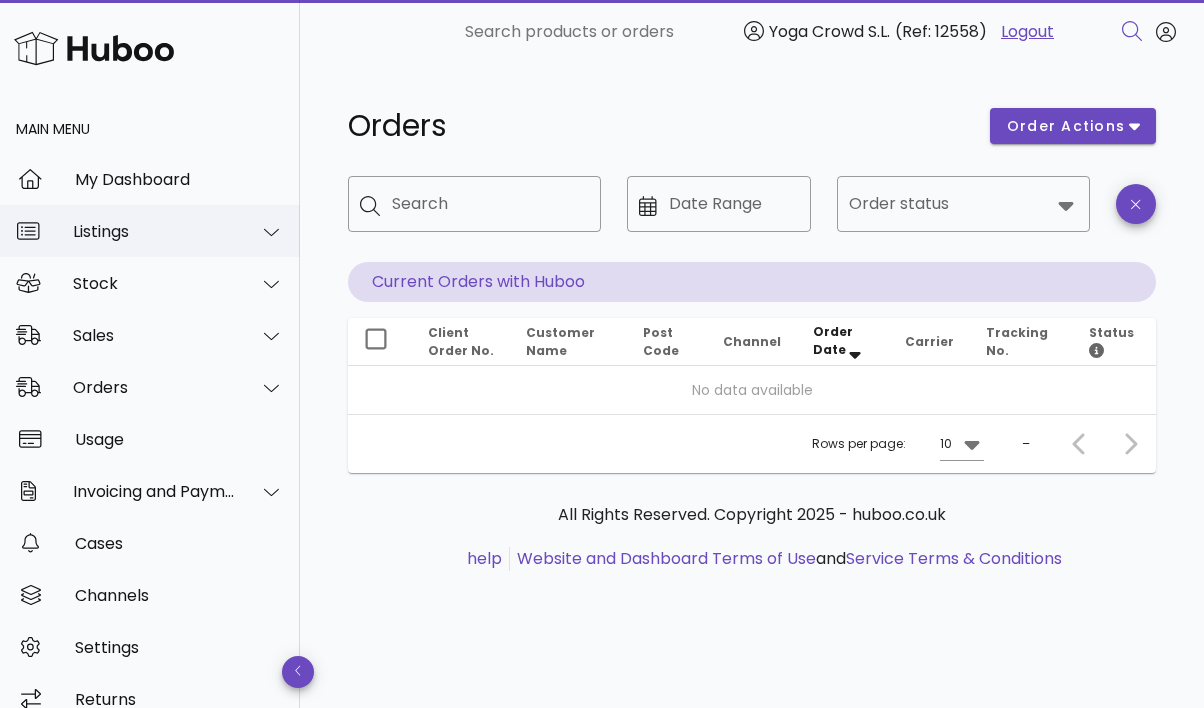 click on "Listings" at bounding box center [154, 231] 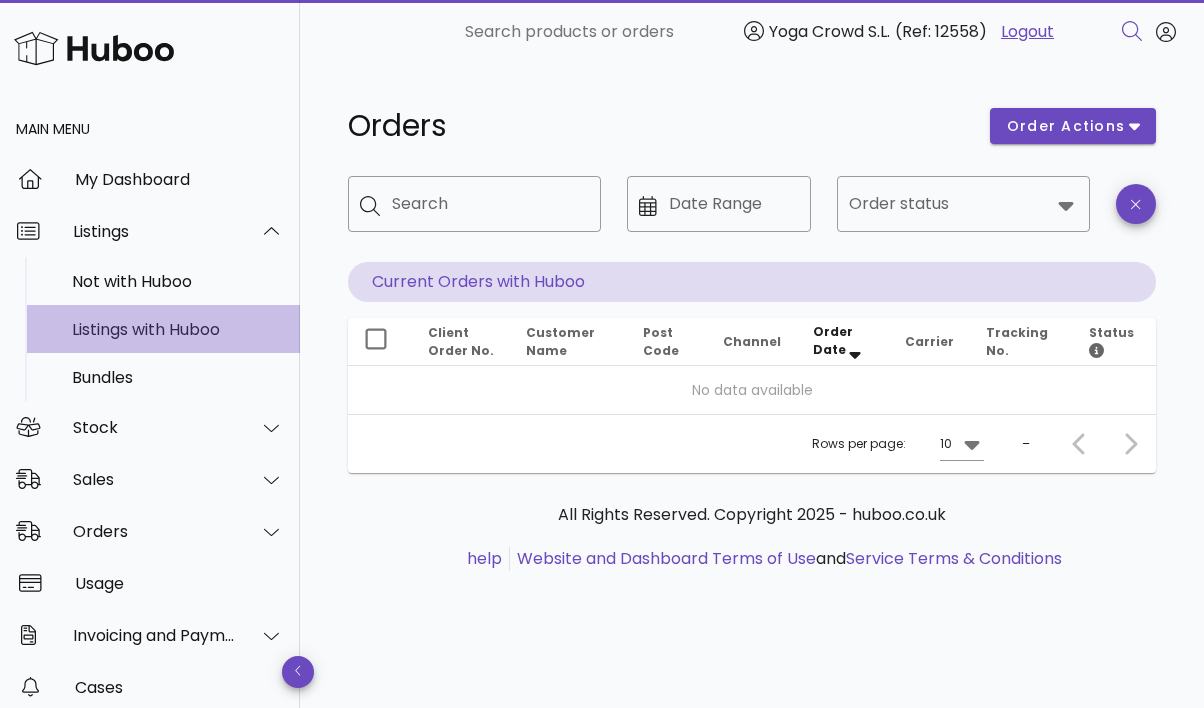 click on "Listings with Huboo" at bounding box center (178, 329) 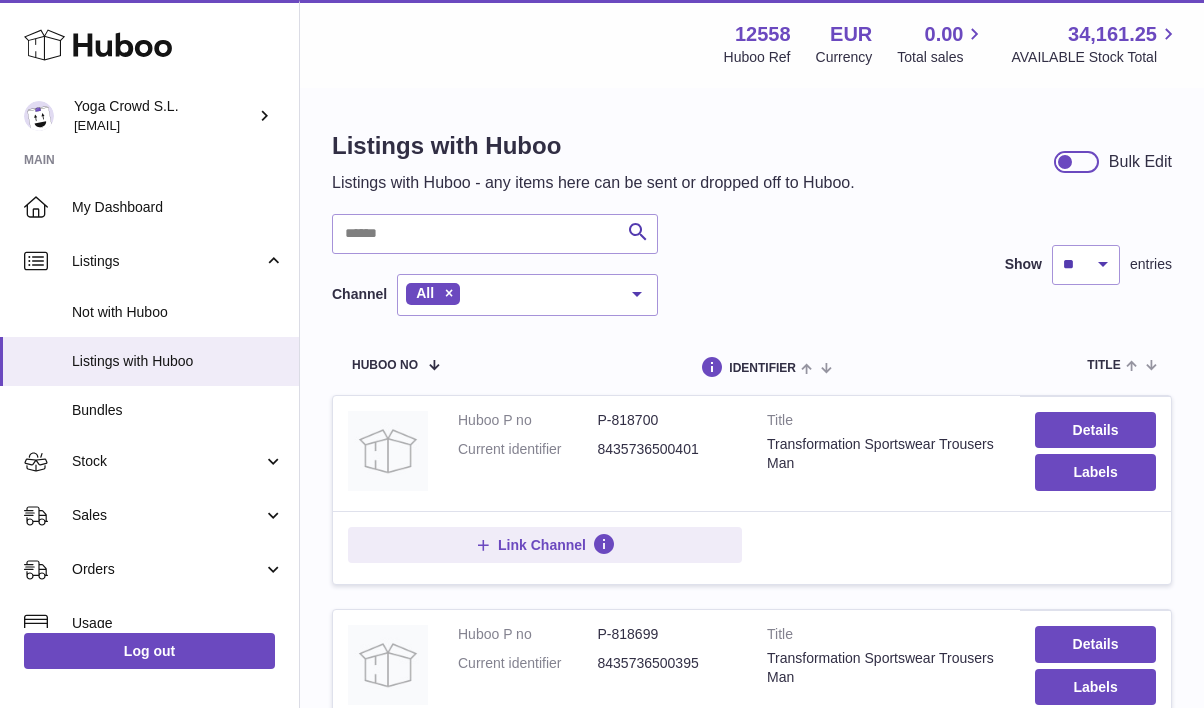 scroll, scrollTop: 0, scrollLeft: 0, axis: both 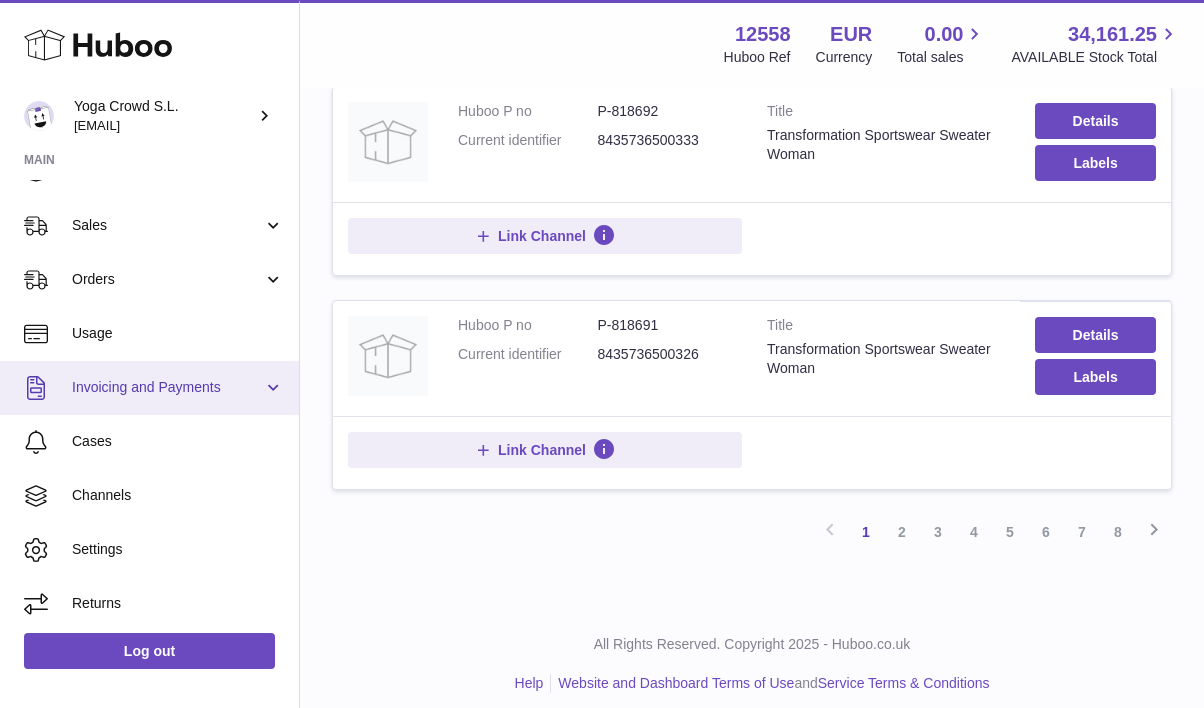 click on "Invoicing and Payments" at bounding box center (167, 387) 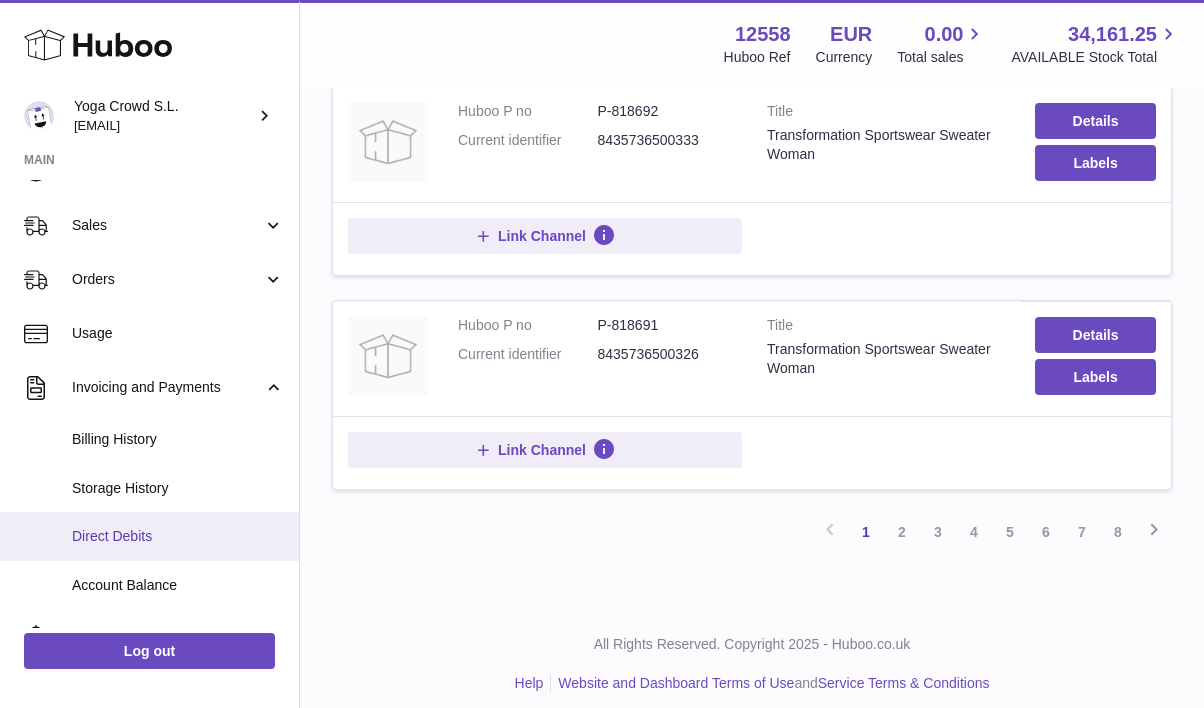 click on "Direct Debits" at bounding box center [178, 536] 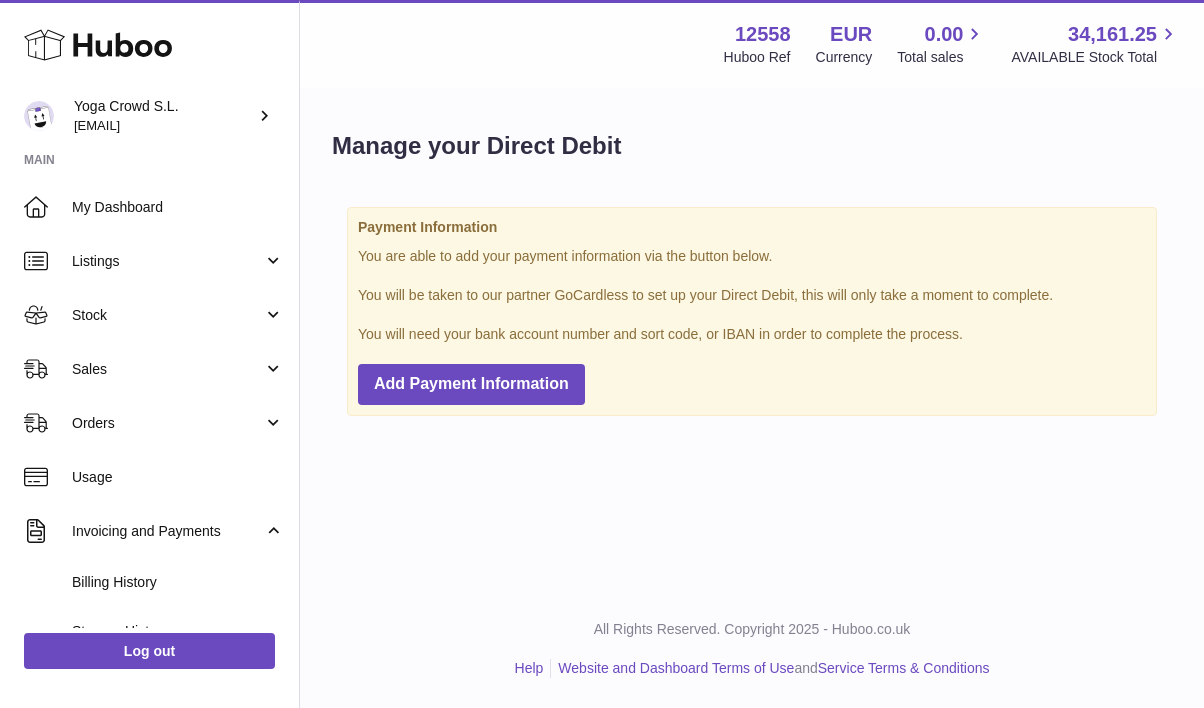 scroll, scrollTop: 0, scrollLeft: 0, axis: both 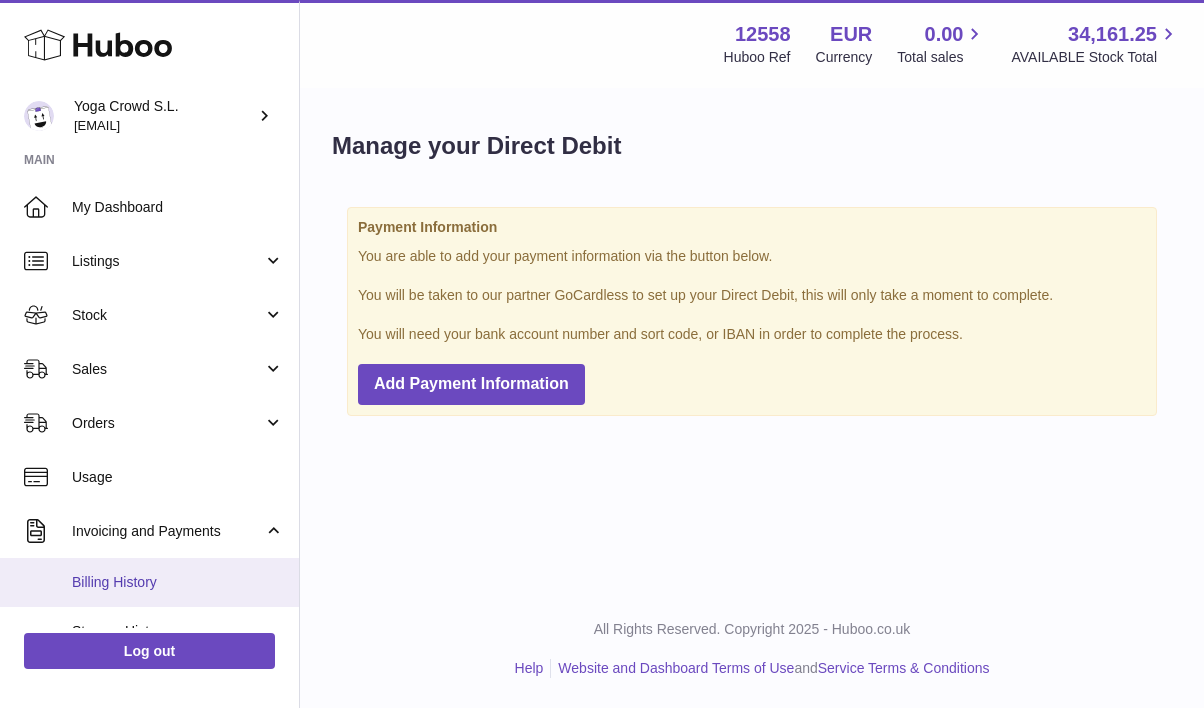 click on "Billing History" at bounding box center [149, 582] 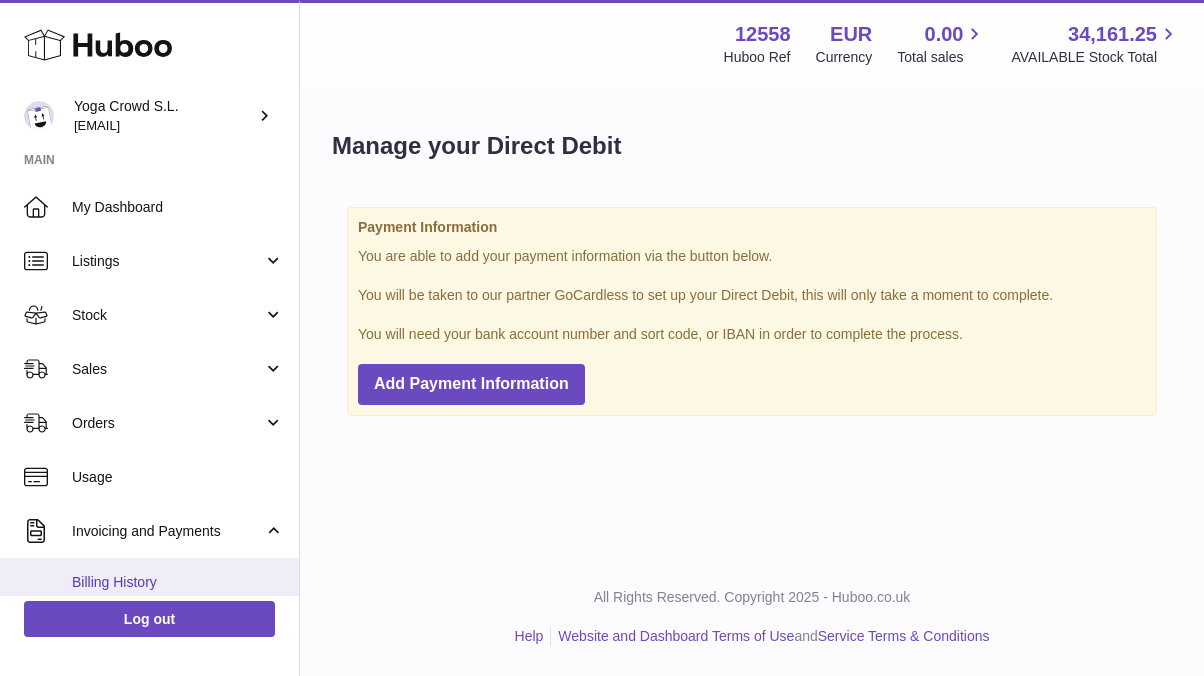 click on "Billing History" at bounding box center (149, 582) 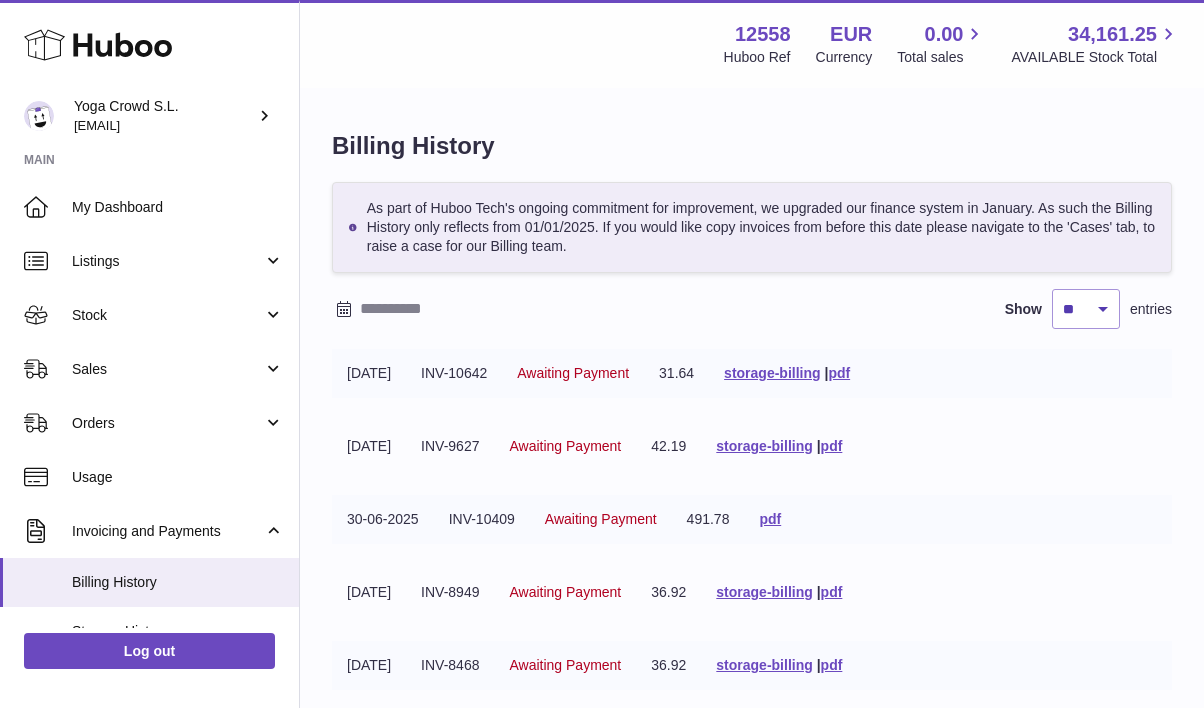 scroll, scrollTop: 0, scrollLeft: 0, axis: both 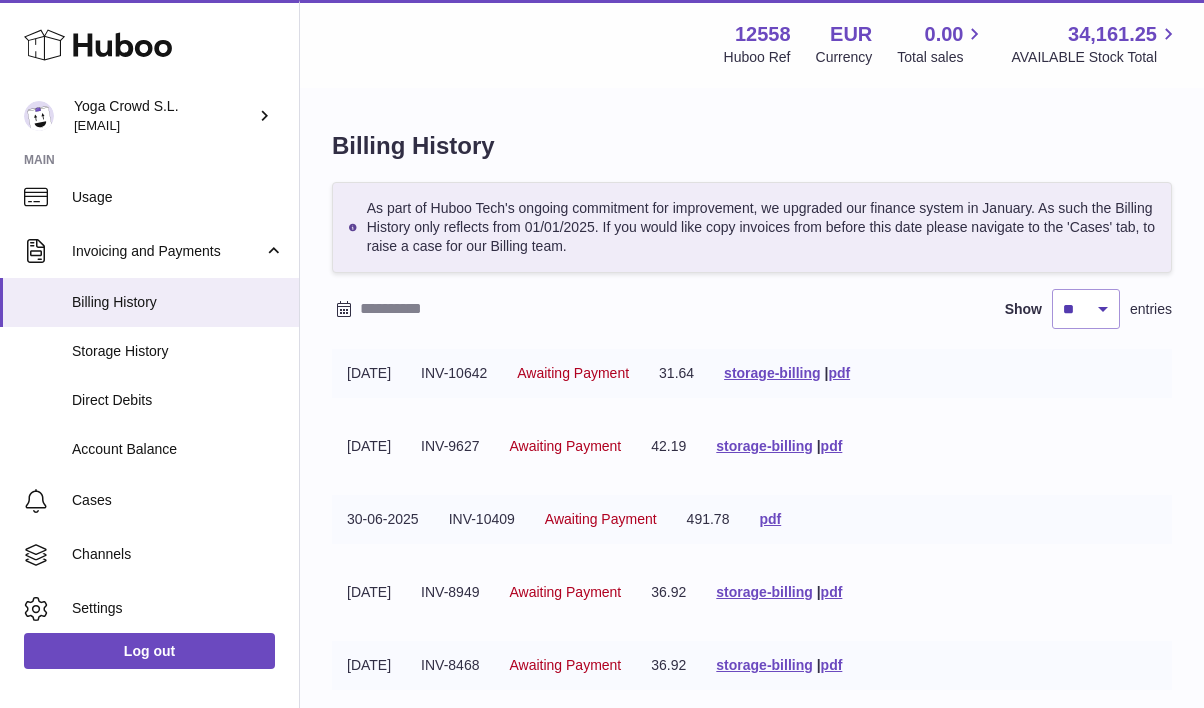 click on "[DATE]
INV-[NUMBER]
Awaiting Payment
[PRICE]
storage-billing
|
pdf" at bounding box center [752, 446] 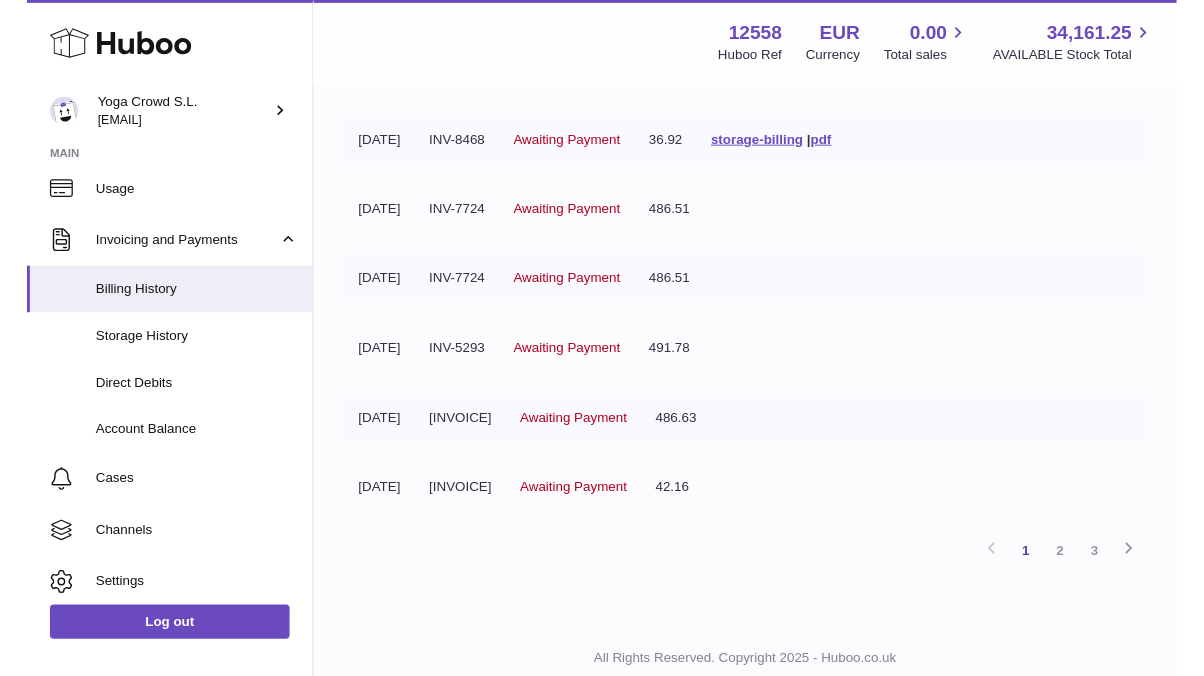 scroll, scrollTop: 560, scrollLeft: 0, axis: vertical 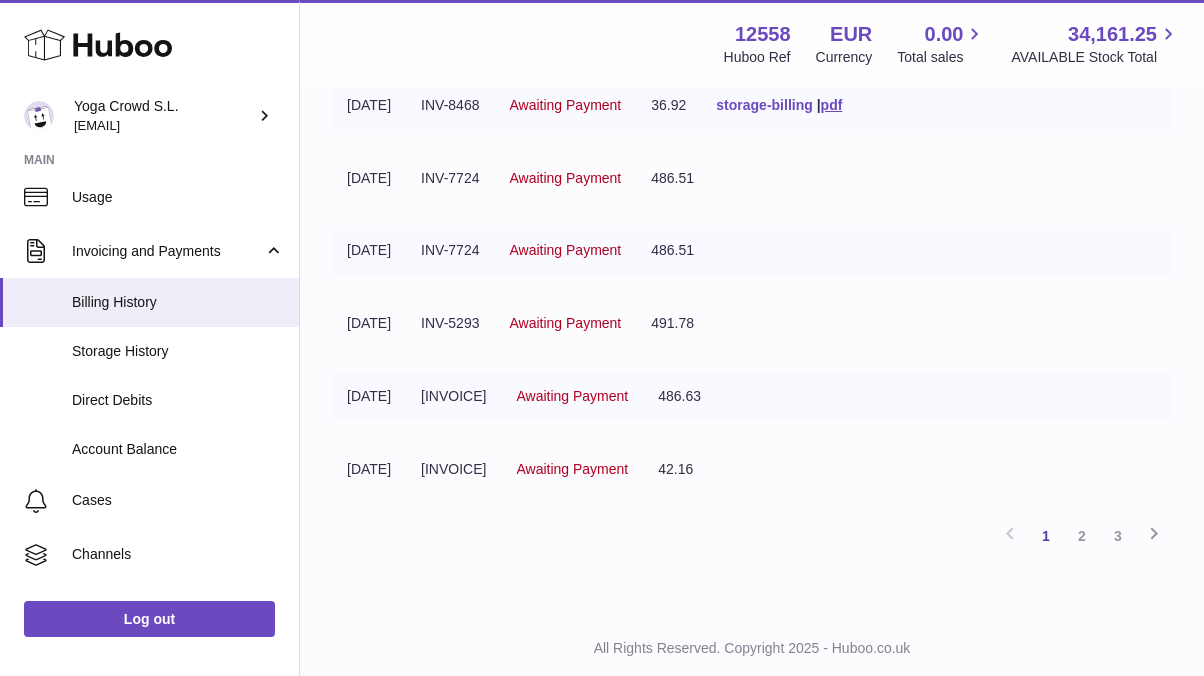 click on "storage-billing" at bounding box center (764, 105) 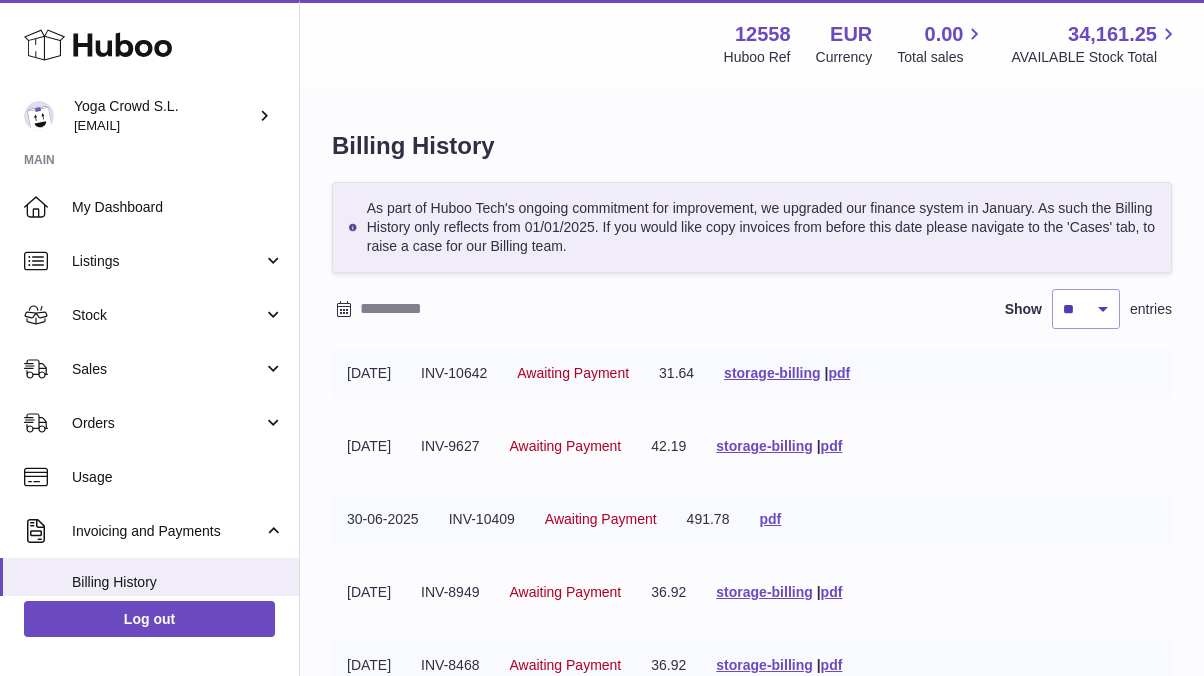 scroll, scrollTop: 0, scrollLeft: 0, axis: both 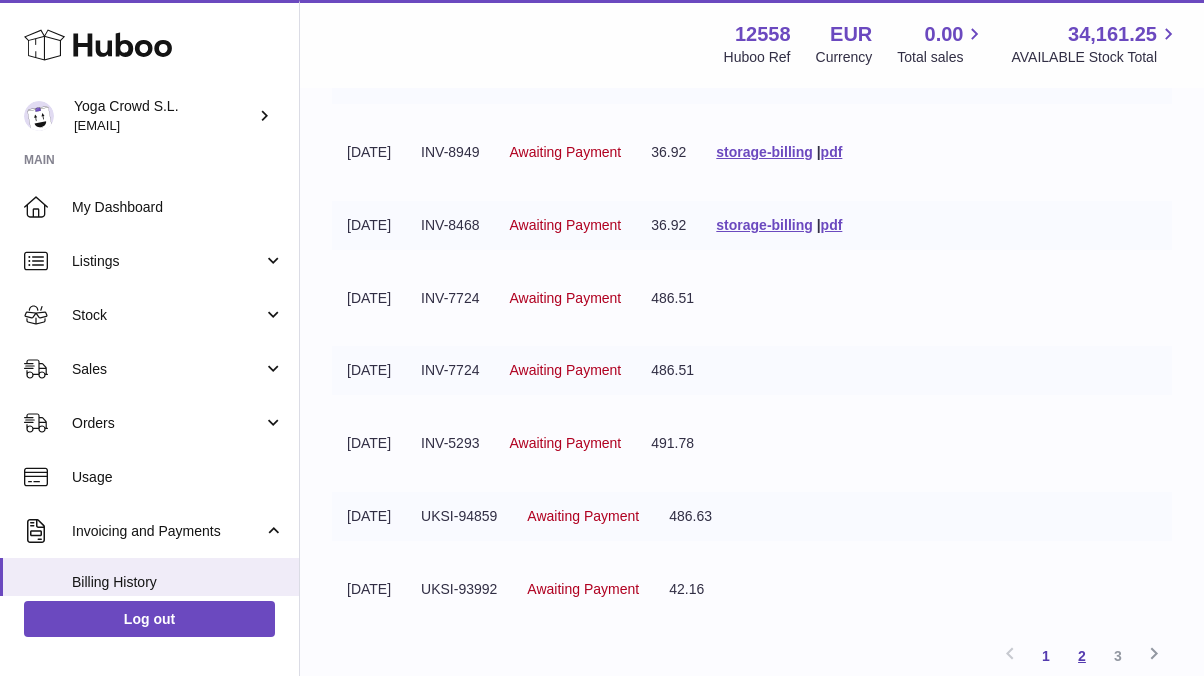 click on "2" at bounding box center (1082, 656) 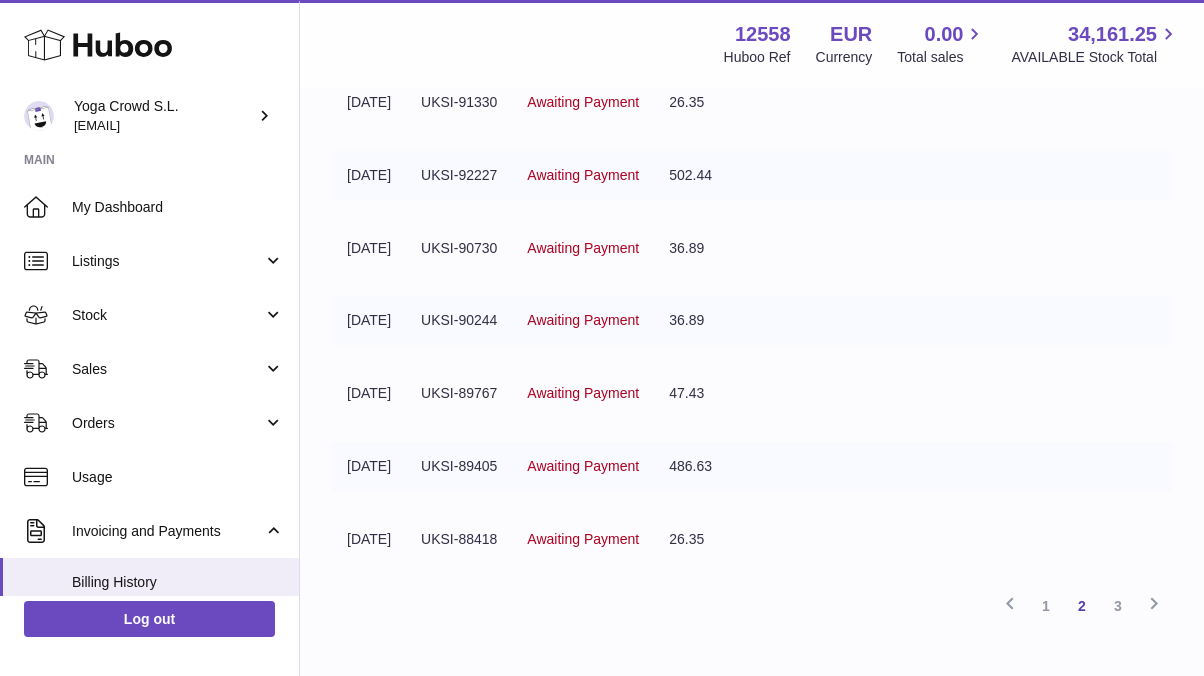 scroll, scrollTop: 530, scrollLeft: 0, axis: vertical 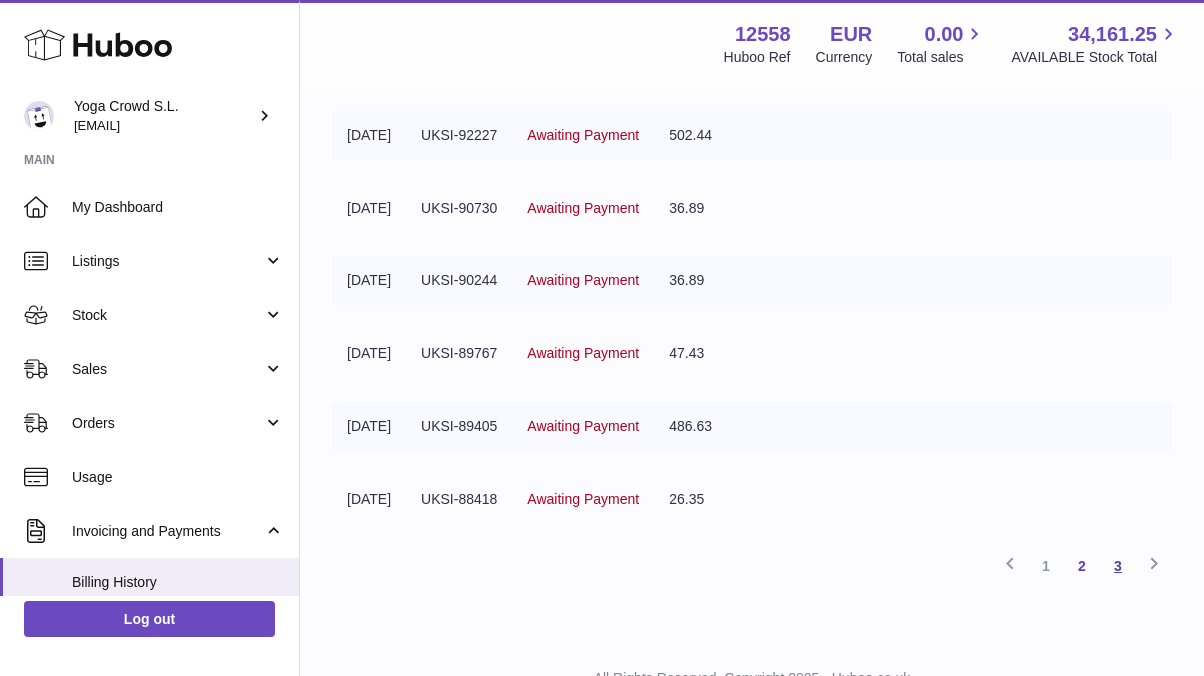 click on "3" at bounding box center [1118, 566] 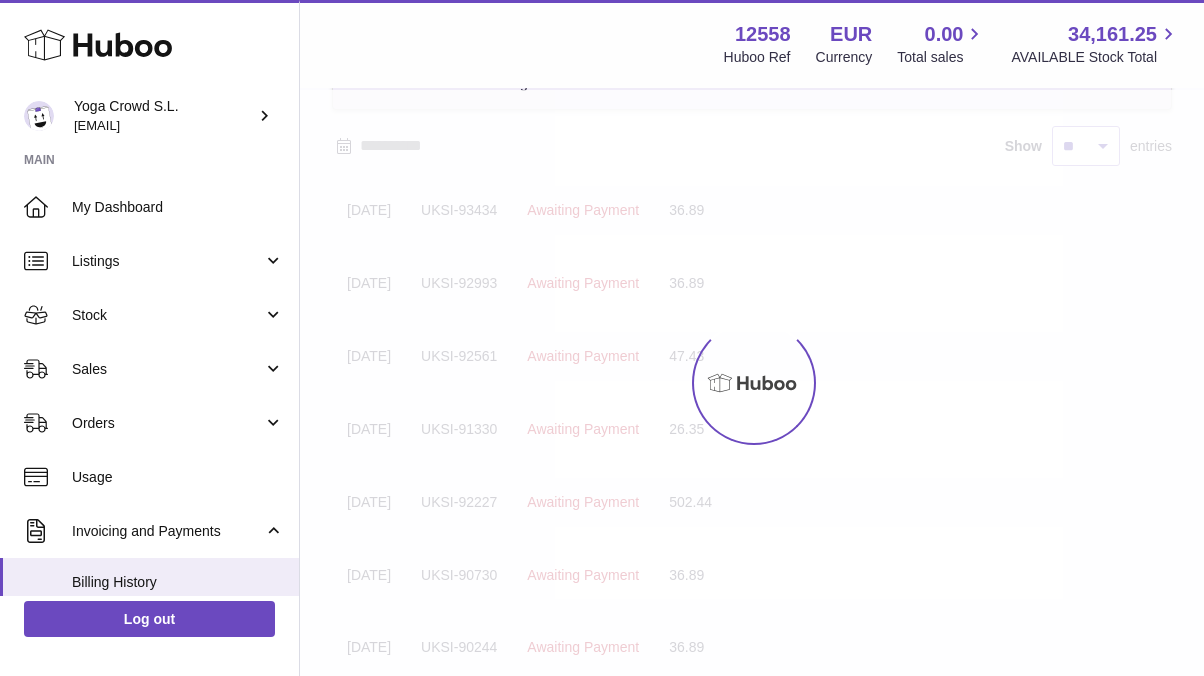 scroll, scrollTop: 90, scrollLeft: 0, axis: vertical 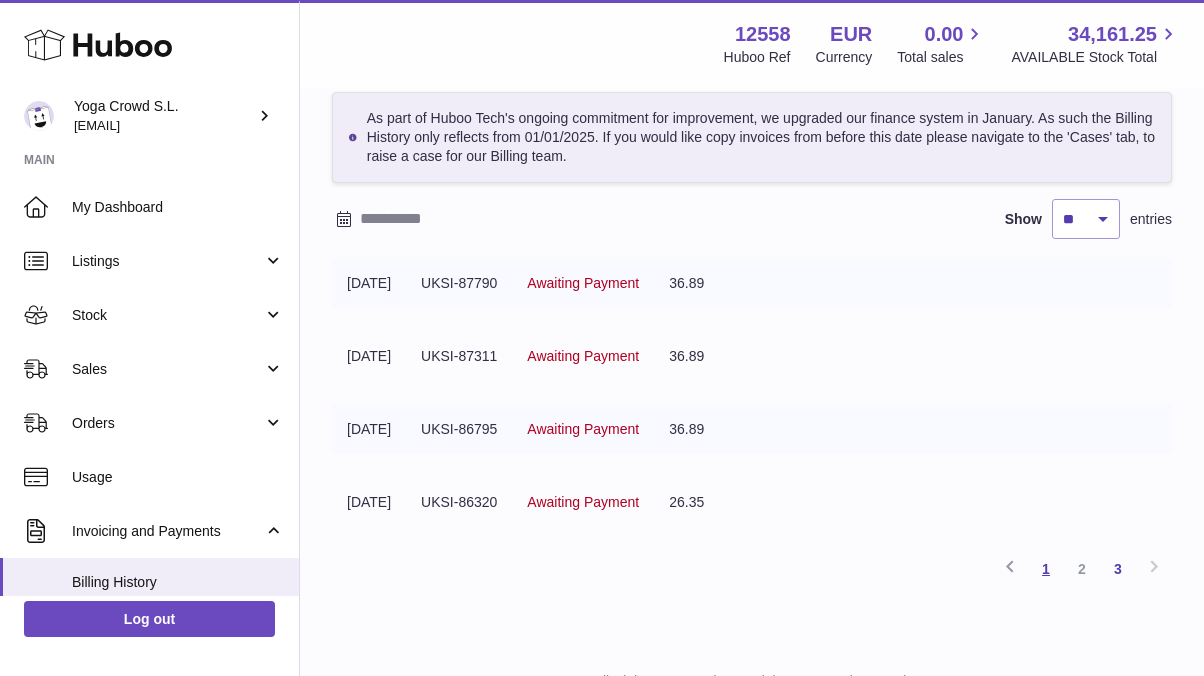 click on "1" at bounding box center [1046, 569] 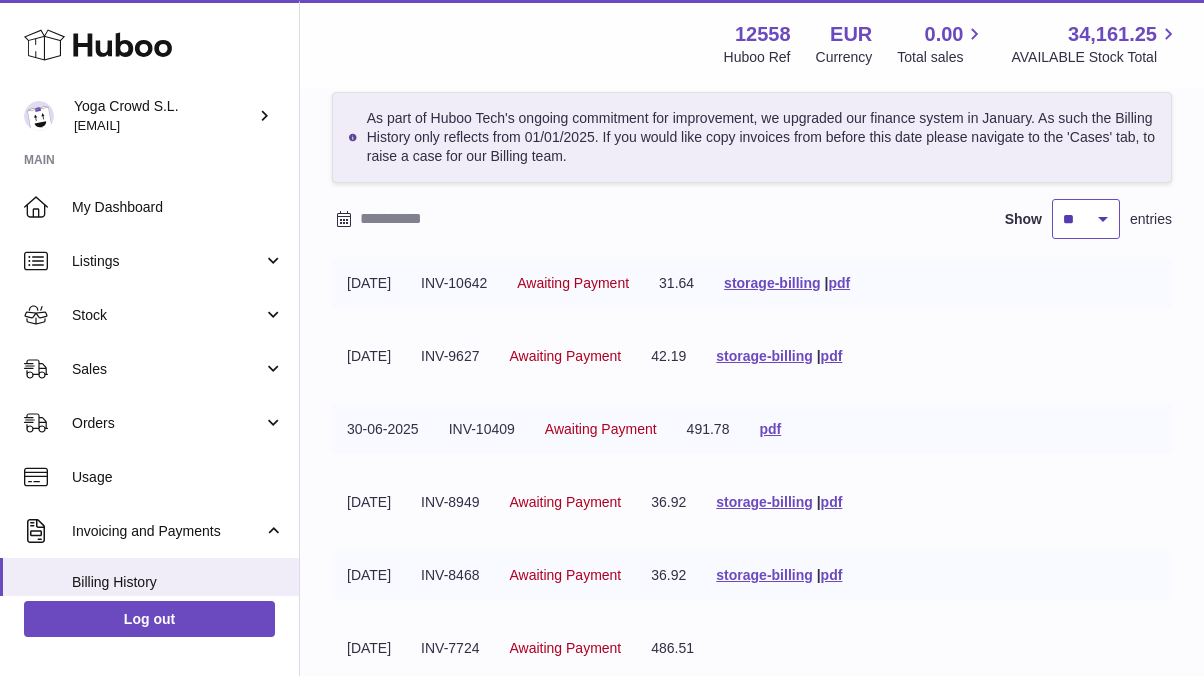 select on "**" 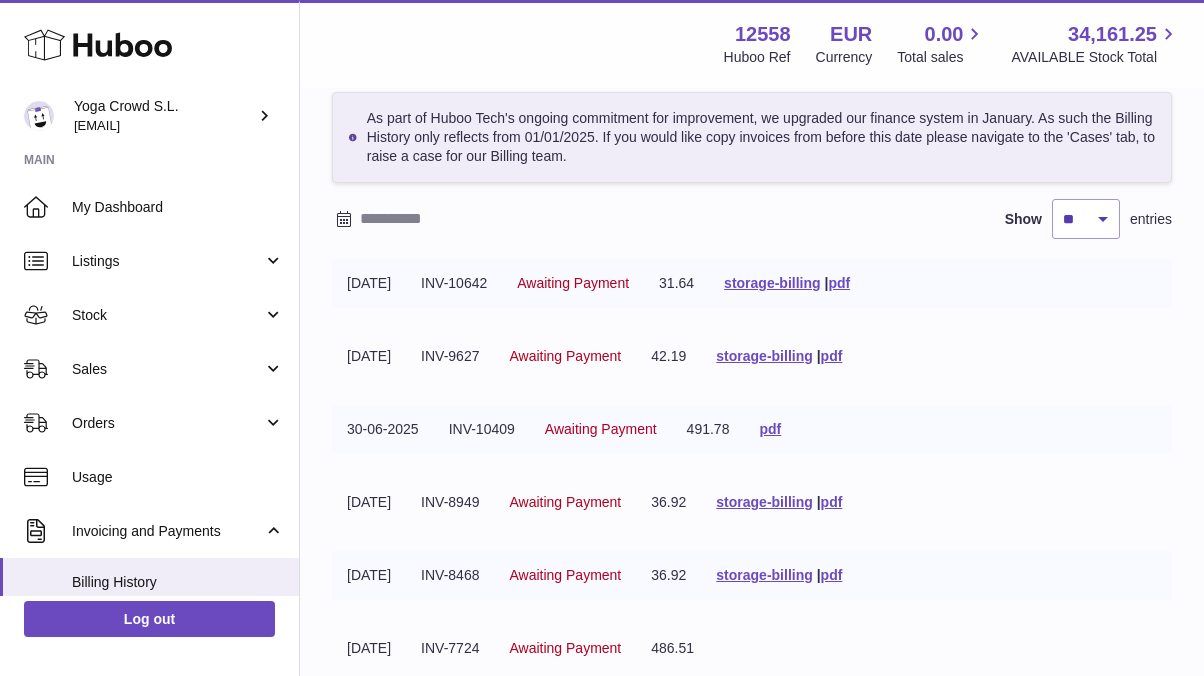 click on "07-07-2025
INV-10642
Awaiting Payment
31.64
storage-billing
|
pdf
01-07-2025
INV-9627
Awaiting Payment
42.19
storage-billing
|
pdf
30-06-2025
INV-10409
Awaiting Payment
491.78
pdf
23-06-2025
INV-8949
Awaiting Payment
36.92
storage-billing
|
16-06-2025
|" at bounding box center [752, 1133] 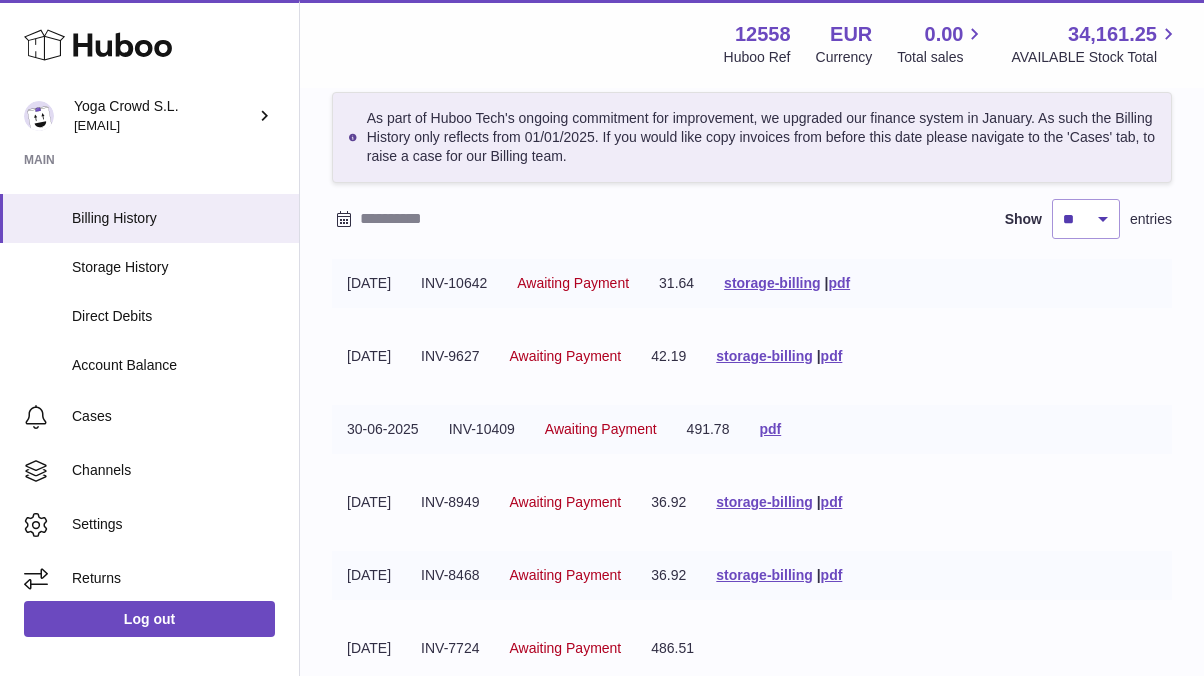 scroll, scrollTop: 370, scrollLeft: 0, axis: vertical 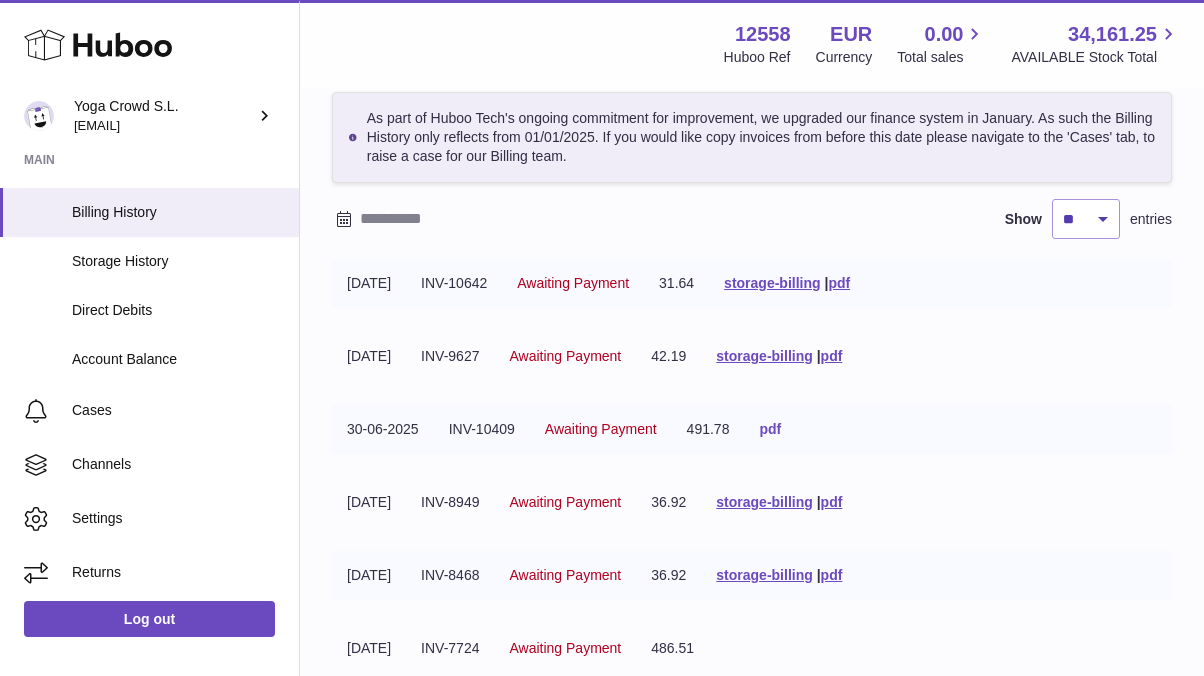 click on "pdf" at bounding box center [770, 429] 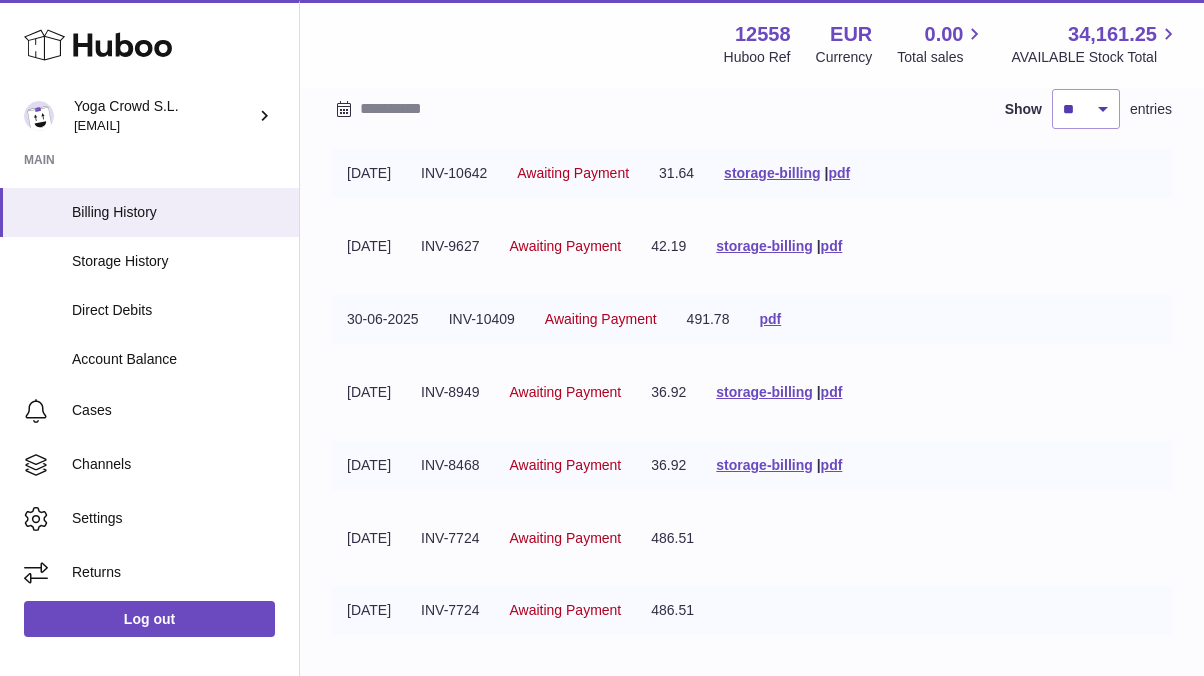 scroll, scrollTop: 160, scrollLeft: 0, axis: vertical 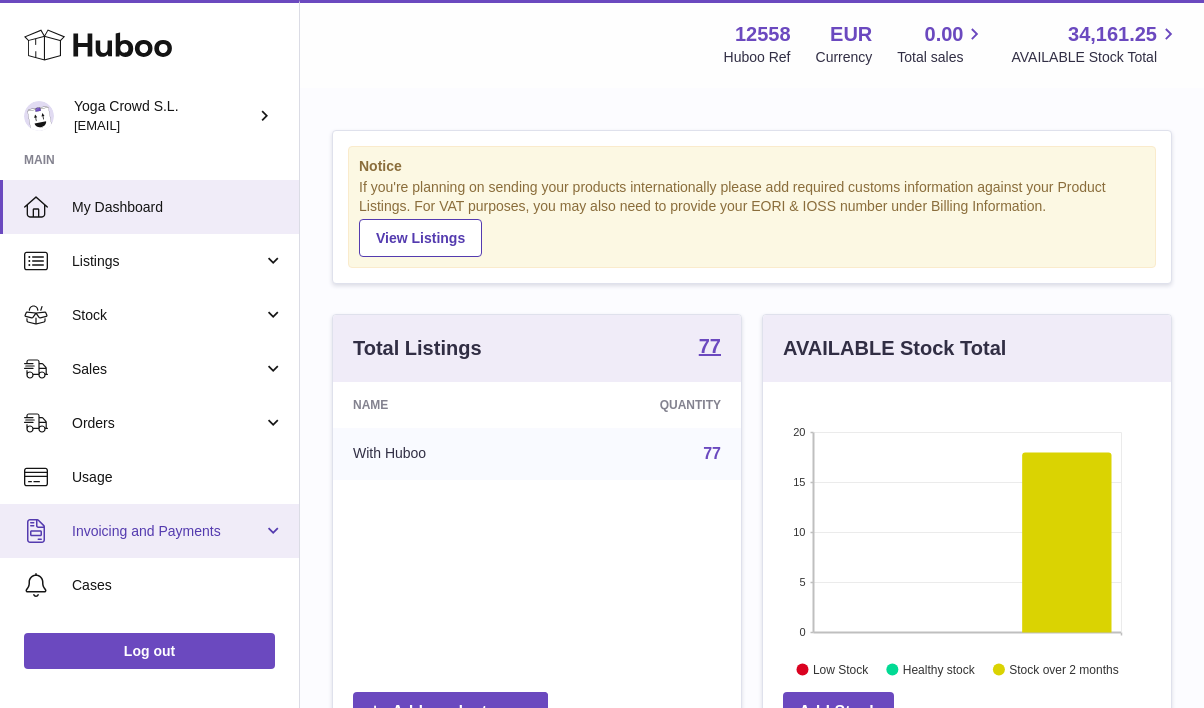 click on "Invoicing and Payments" at bounding box center [149, 531] 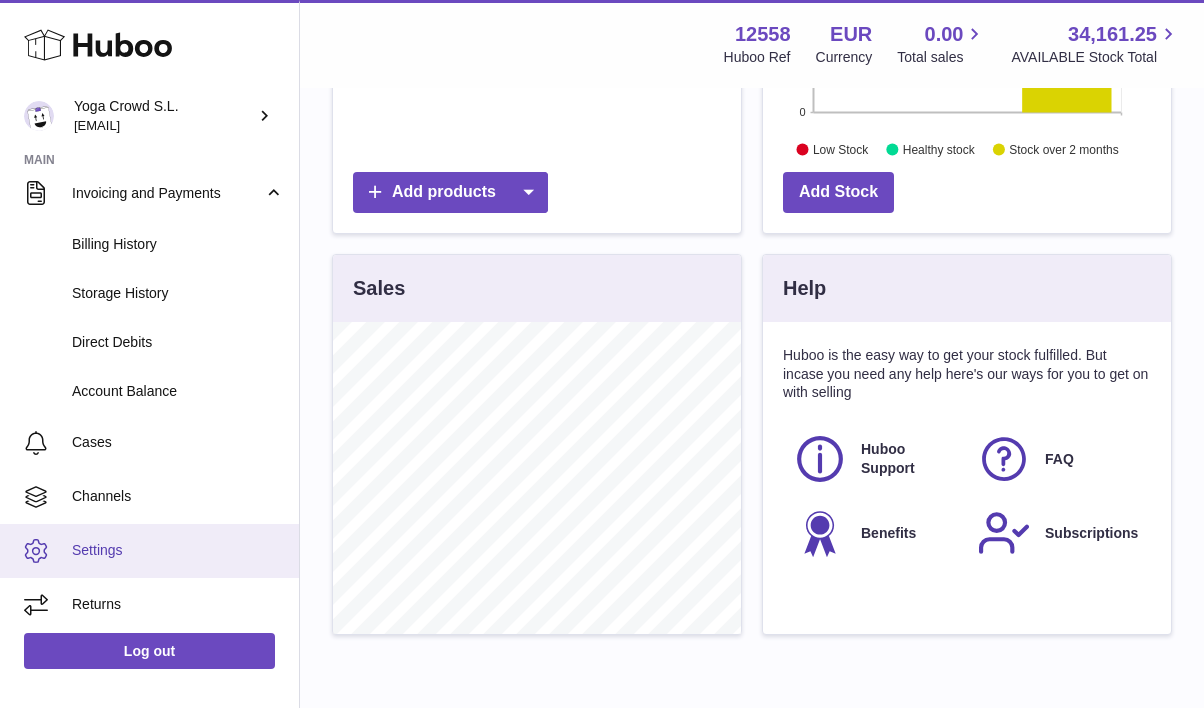 scroll, scrollTop: 560, scrollLeft: 0, axis: vertical 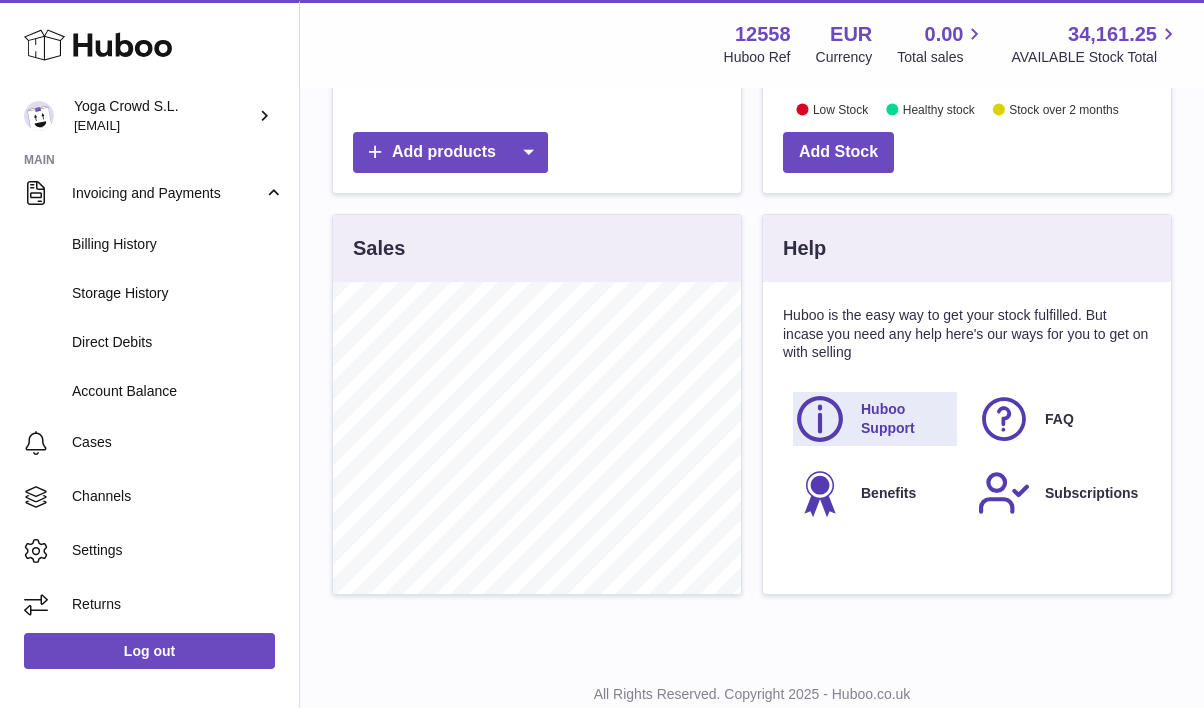 click on "Huboo Support" at bounding box center (908, 419) 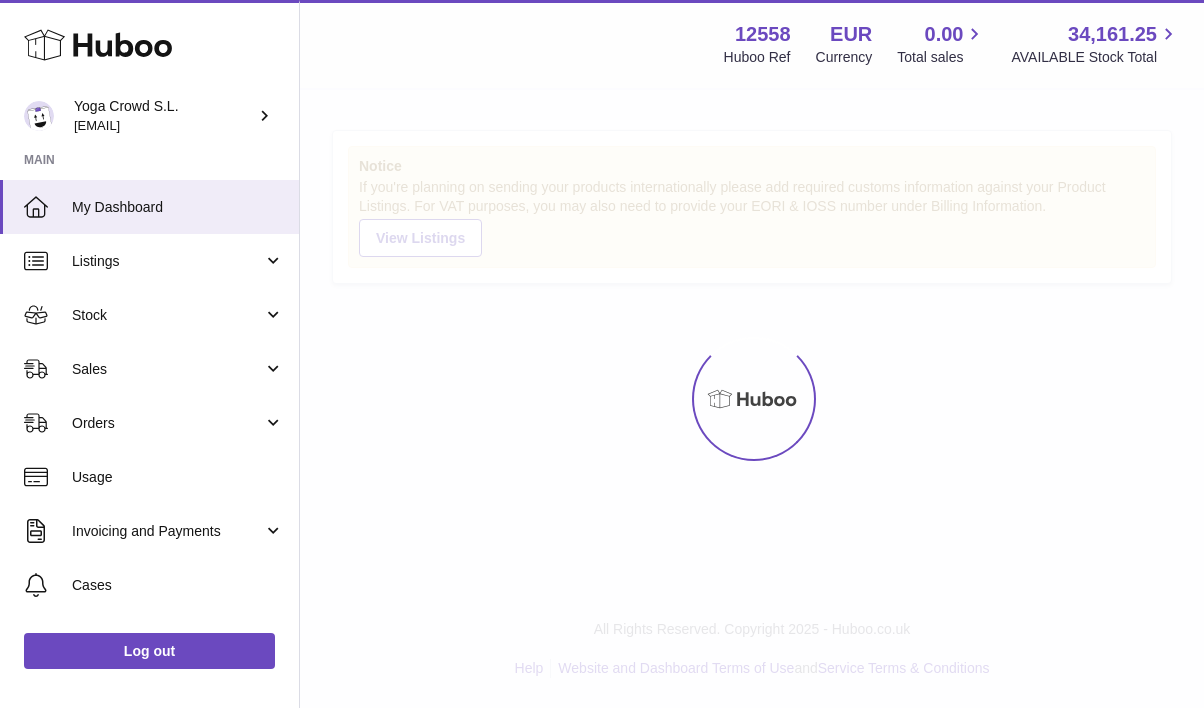scroll, scrollTop: 0, scrollLeft: 0, axis: both 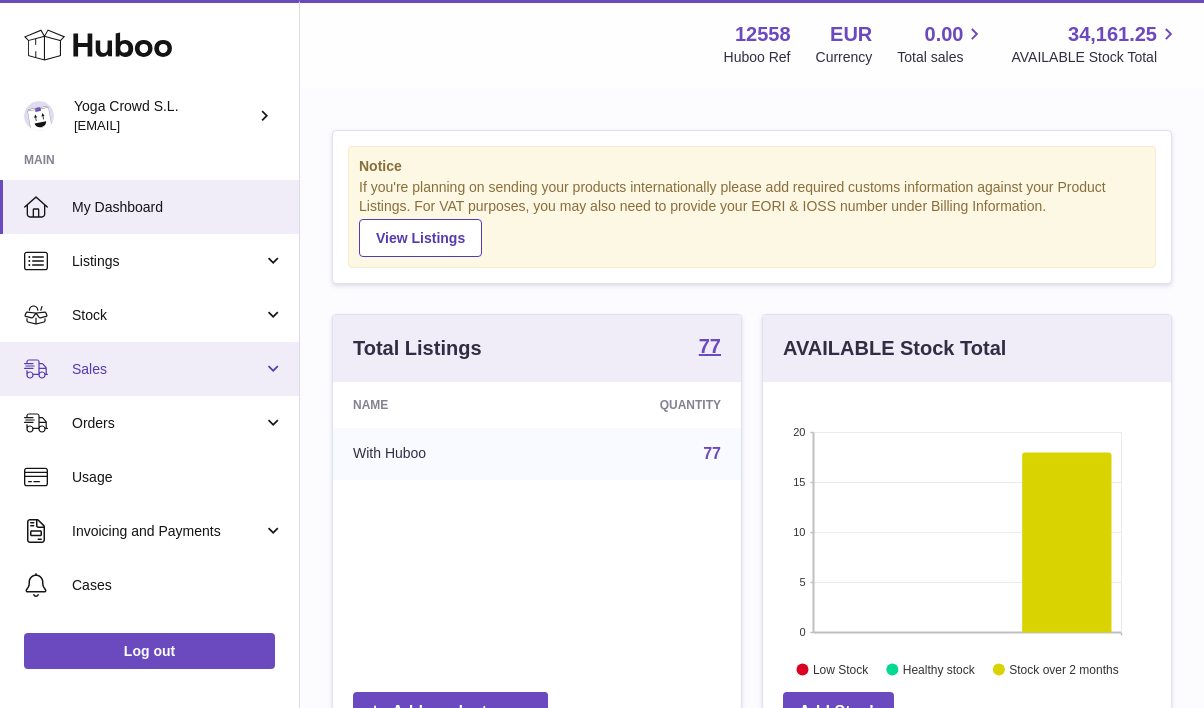 click on "Sales" at bounding box center [167, 369] 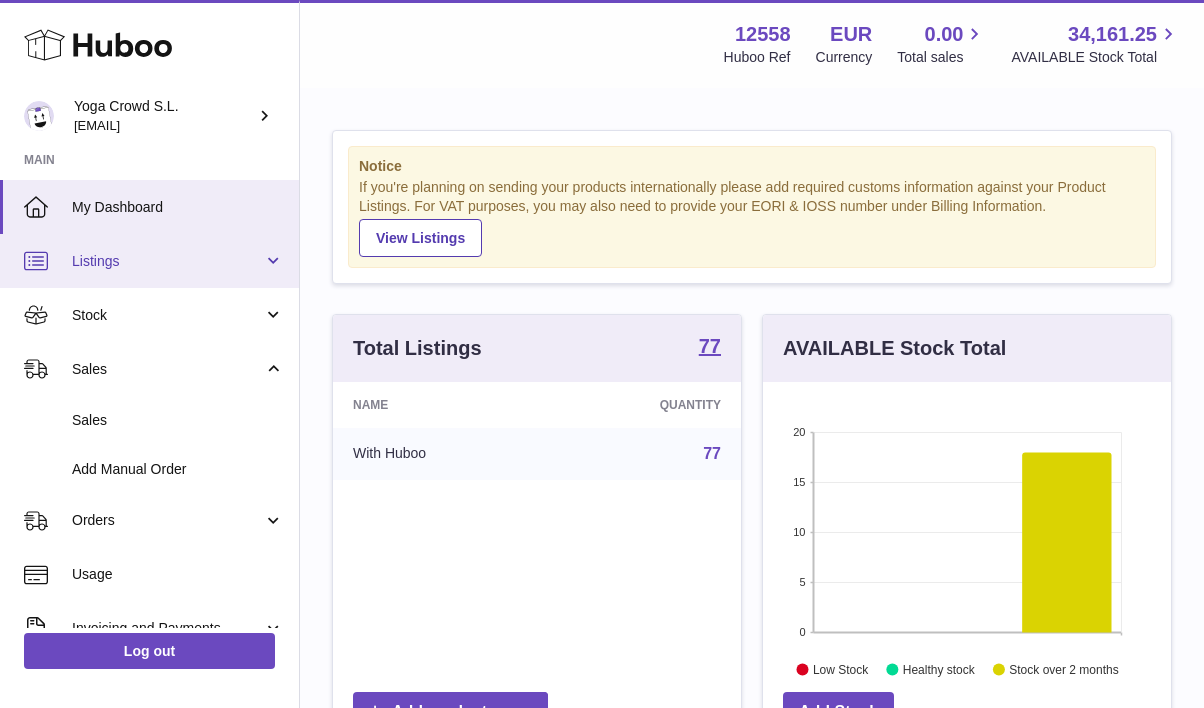 click on "Listings" at bounding box center (167, 261) 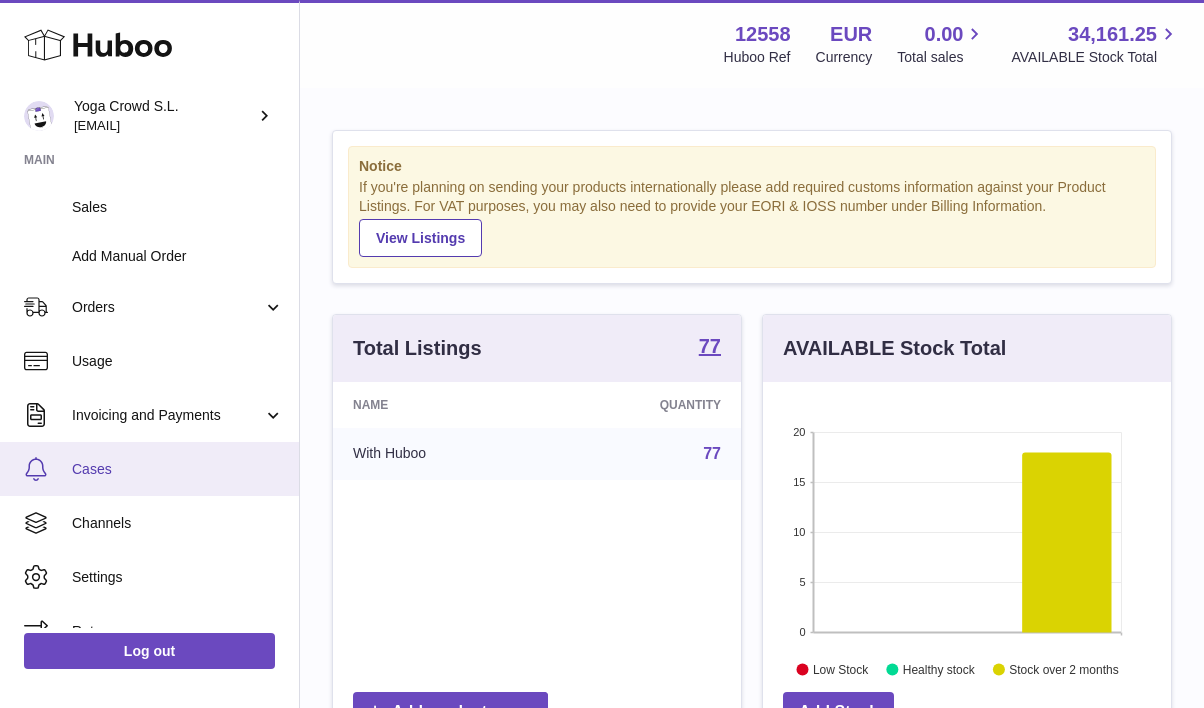 scroll, scrollTop: 386, scrollLeft: 0, axis: vertical 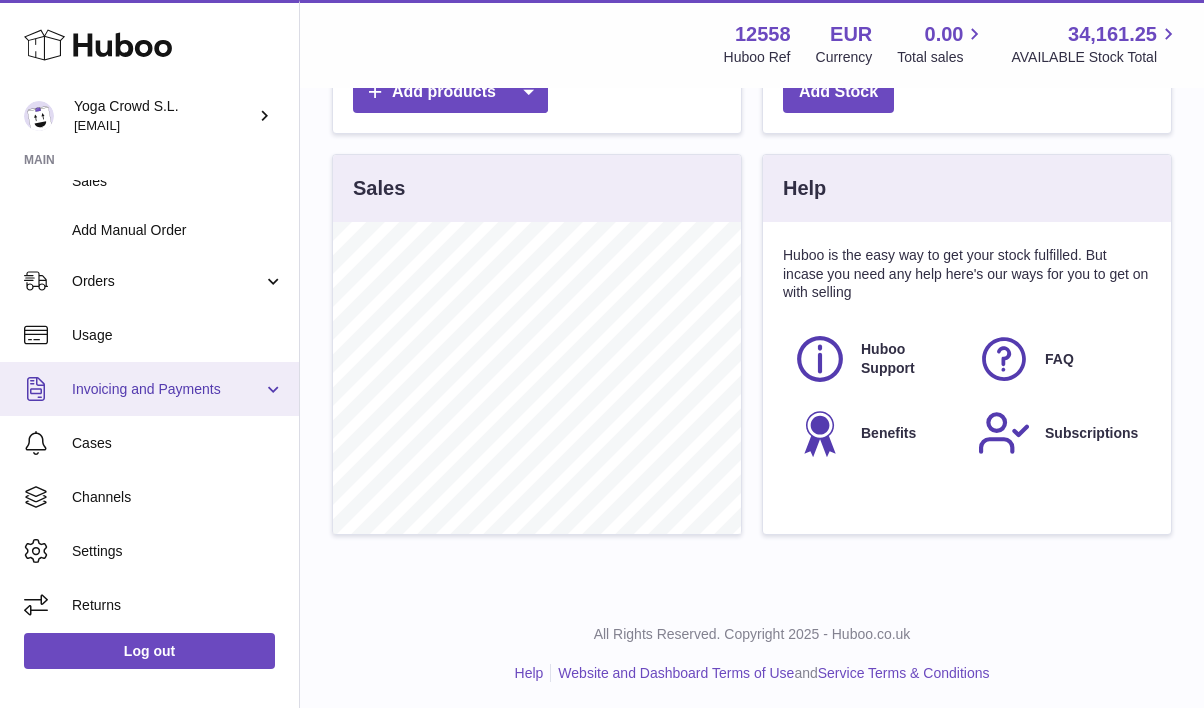 click on "Invoicing and Payments" at bounding box center (167, 389) 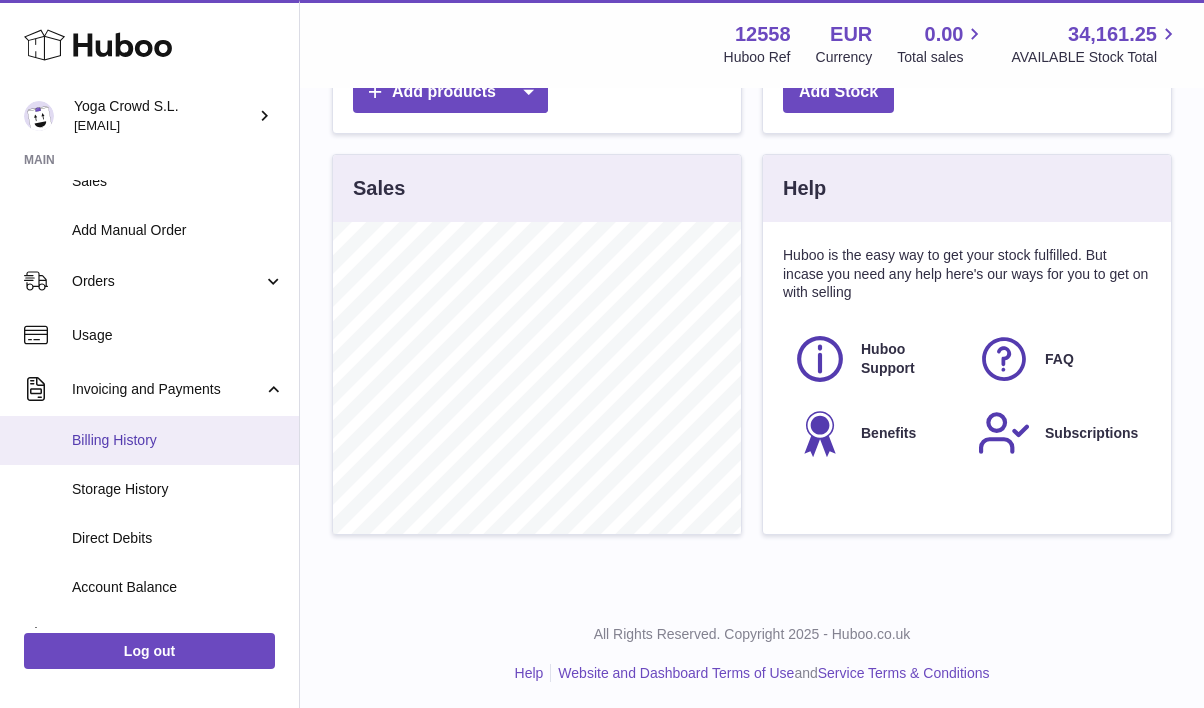 click on "Billing History" at bounding box center (178, 440) 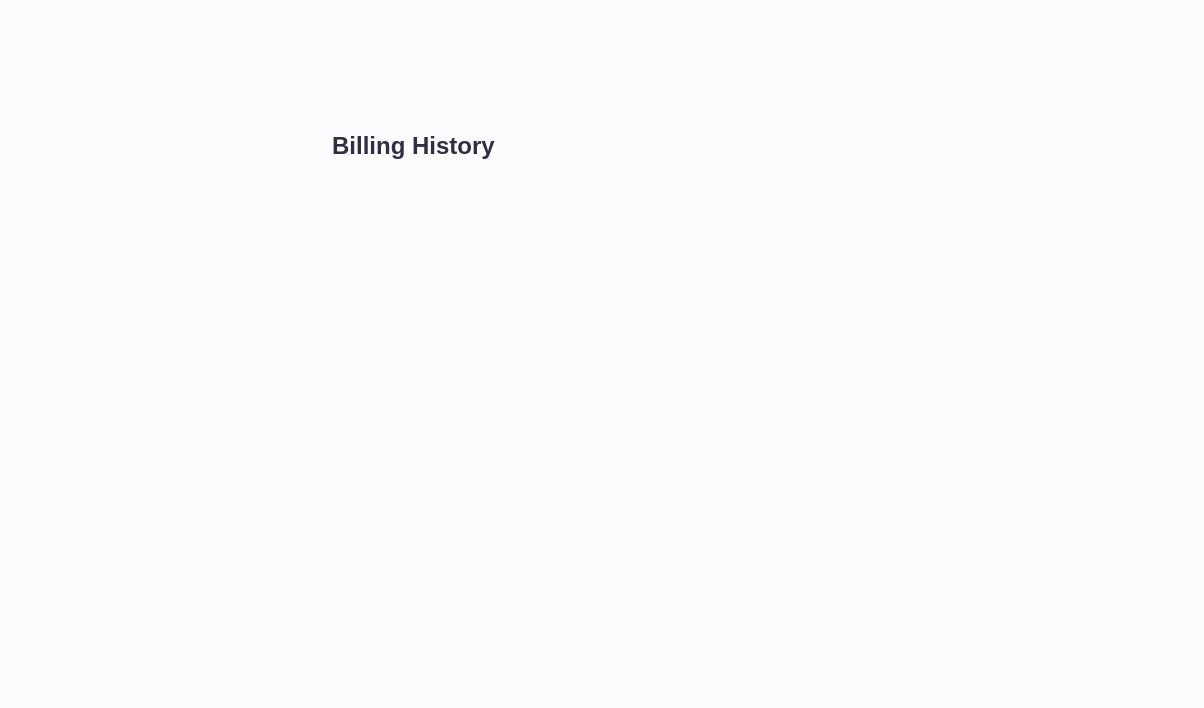 scroll, scrollTop: 0, scrollLeft: 0, axis: both 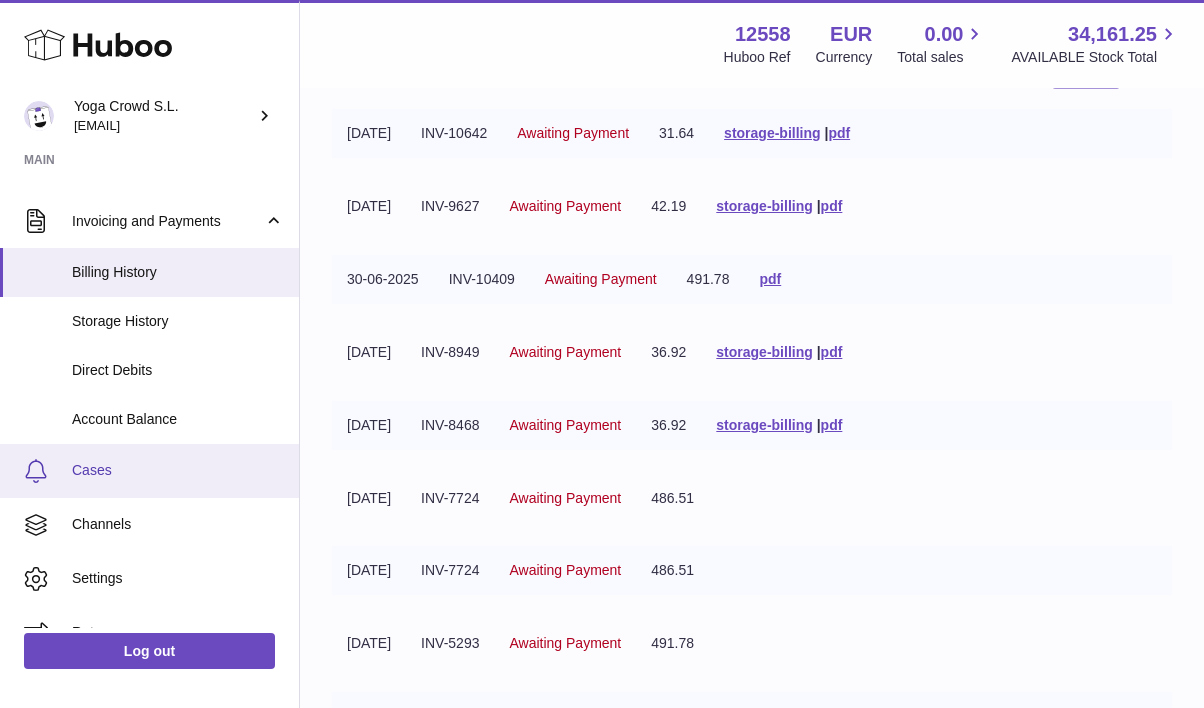 click on "Cases" at bounding box center [178, 470] 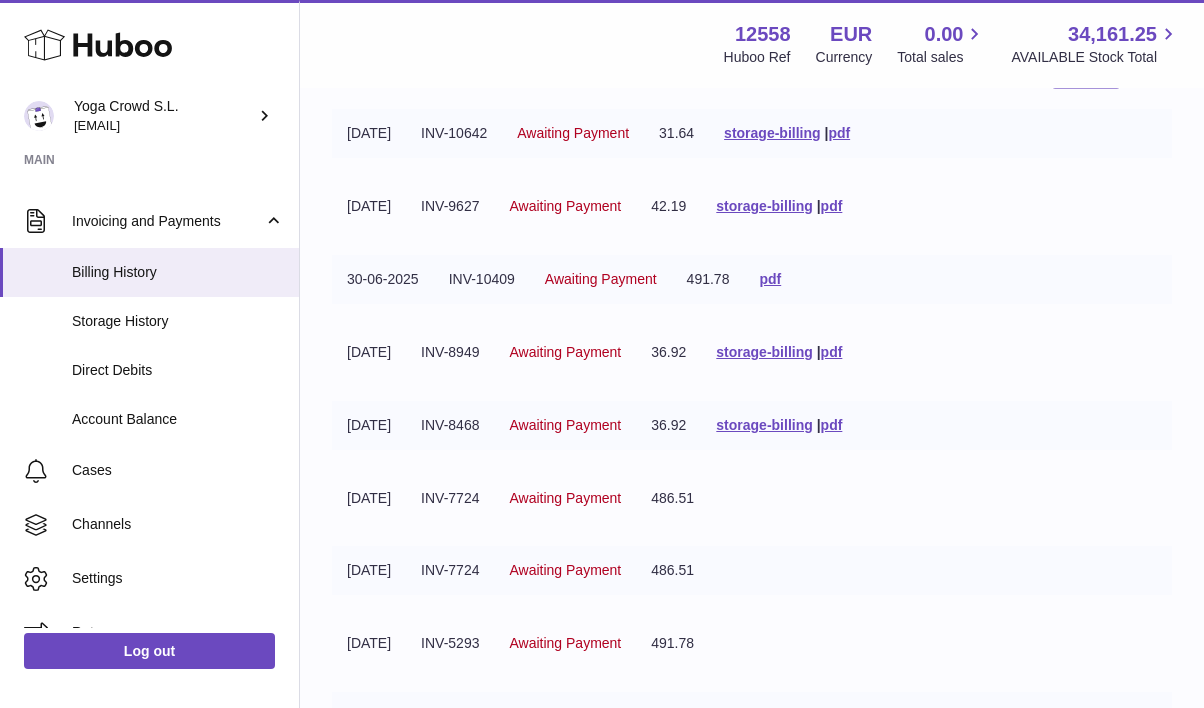 scroll, scrollTop: 338, scrollLeft: 0, axis: vertical 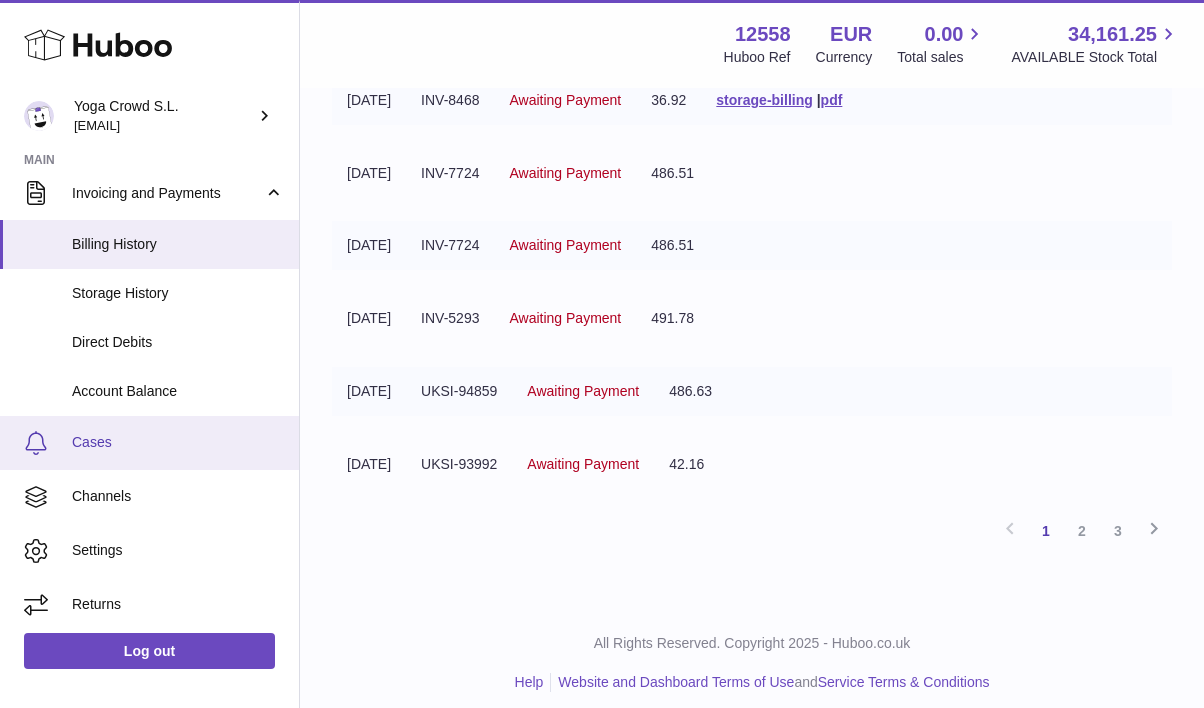 click on "Cases" at bounding box center [178, 442] 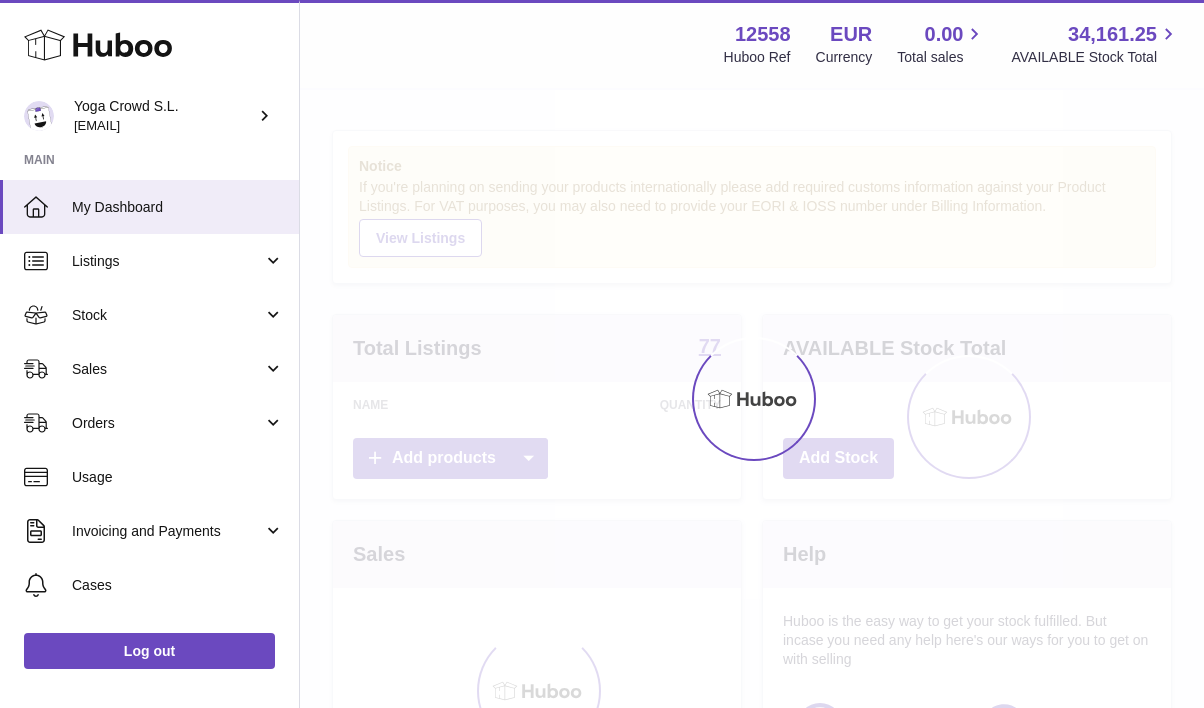 scroll, scrollTop: 0, scrollLeft: 0, axis: both 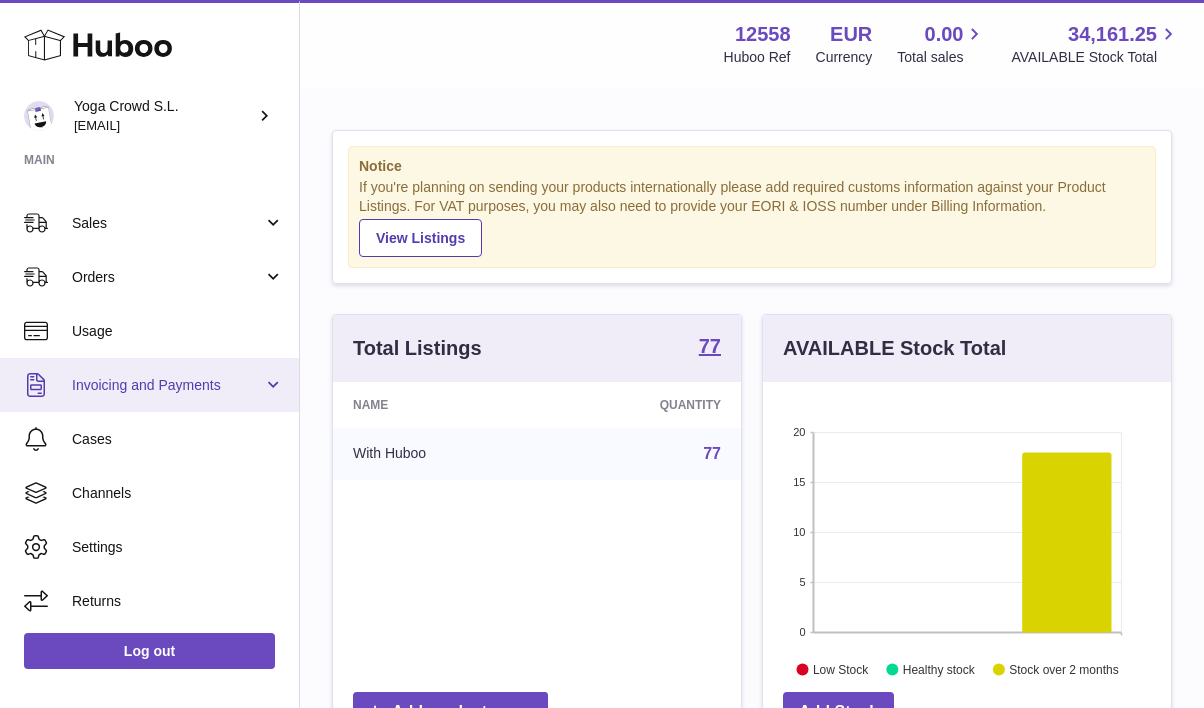click on "Invoicing and Payments" at bounding box center [149, 385] 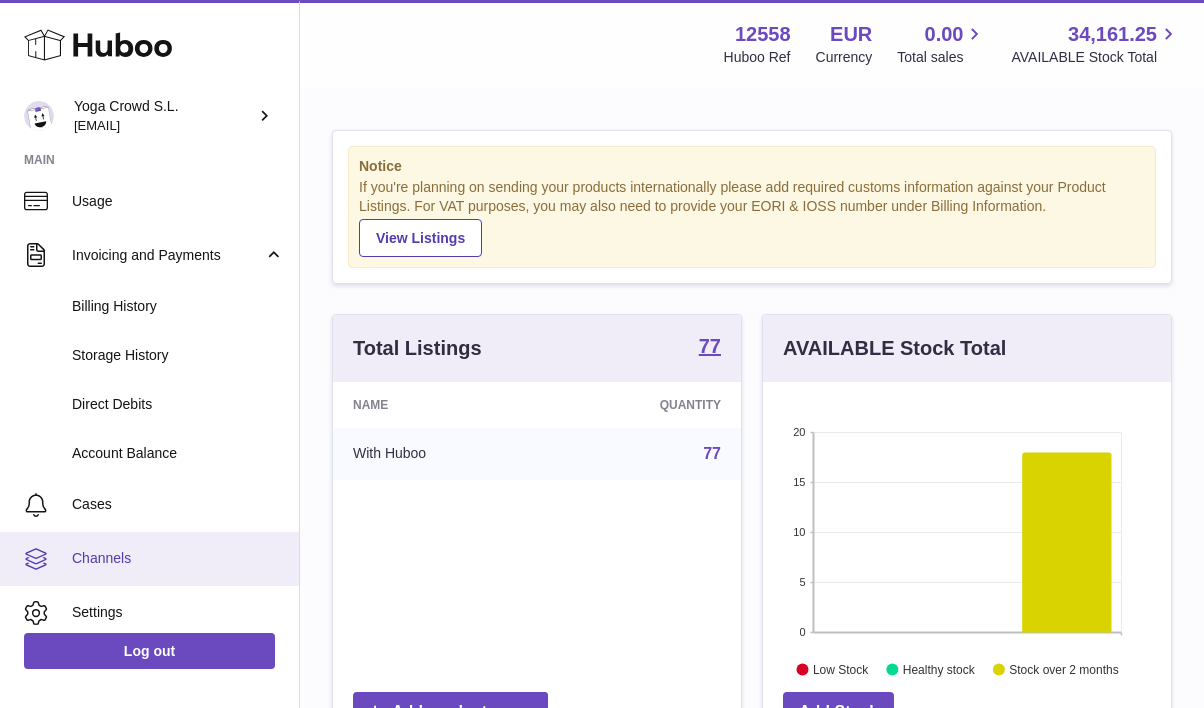 scroll, scrollTop: 275, scrollLeft: 0, axis: vertical 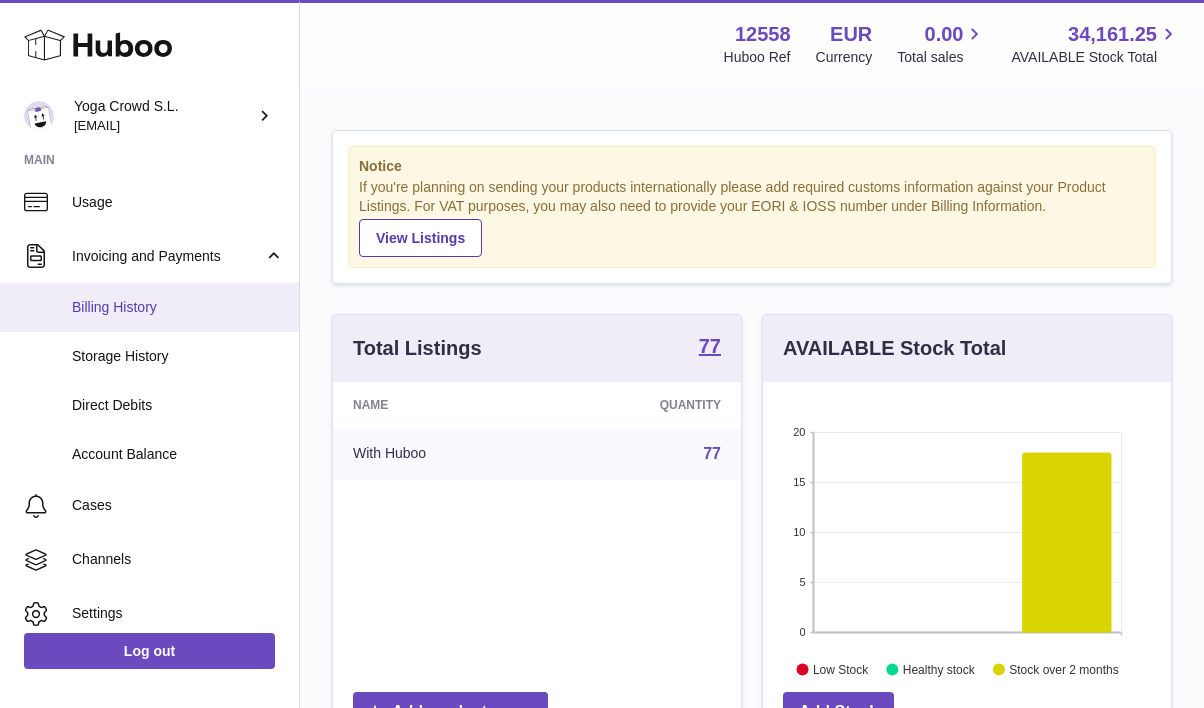click on "Billing History" at bounding box center [149, 307] 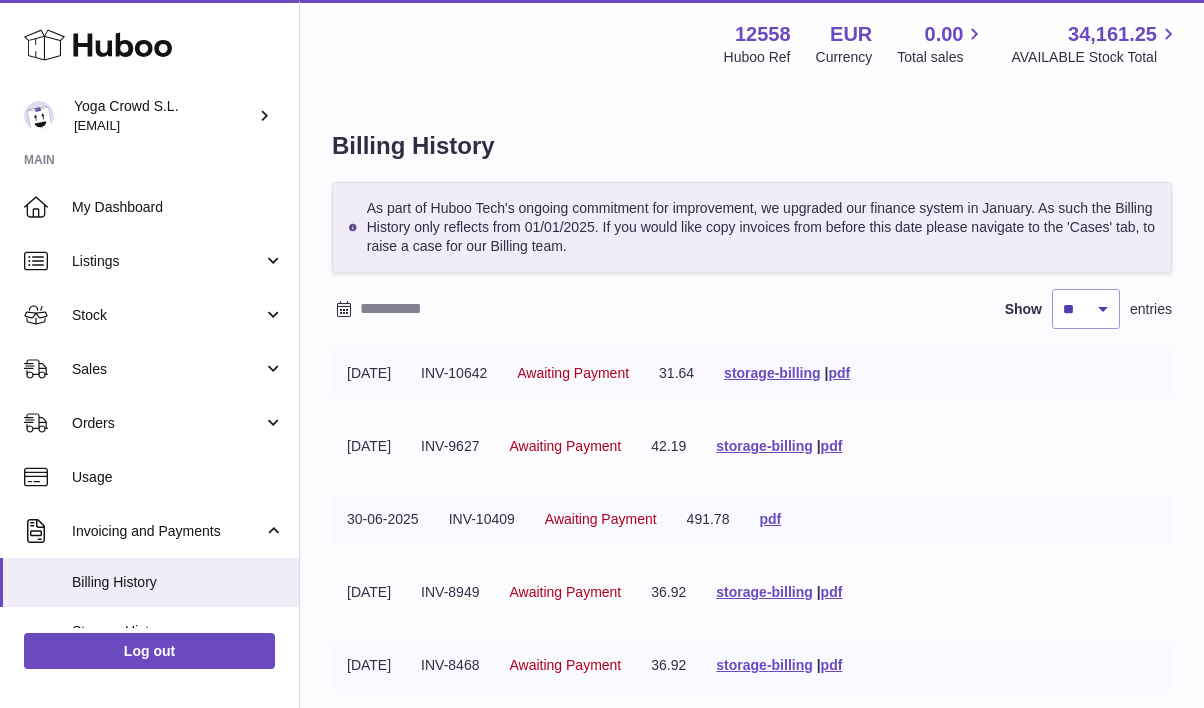 scroll, scrollTop: 0, scrollLeft: 0, axis: both 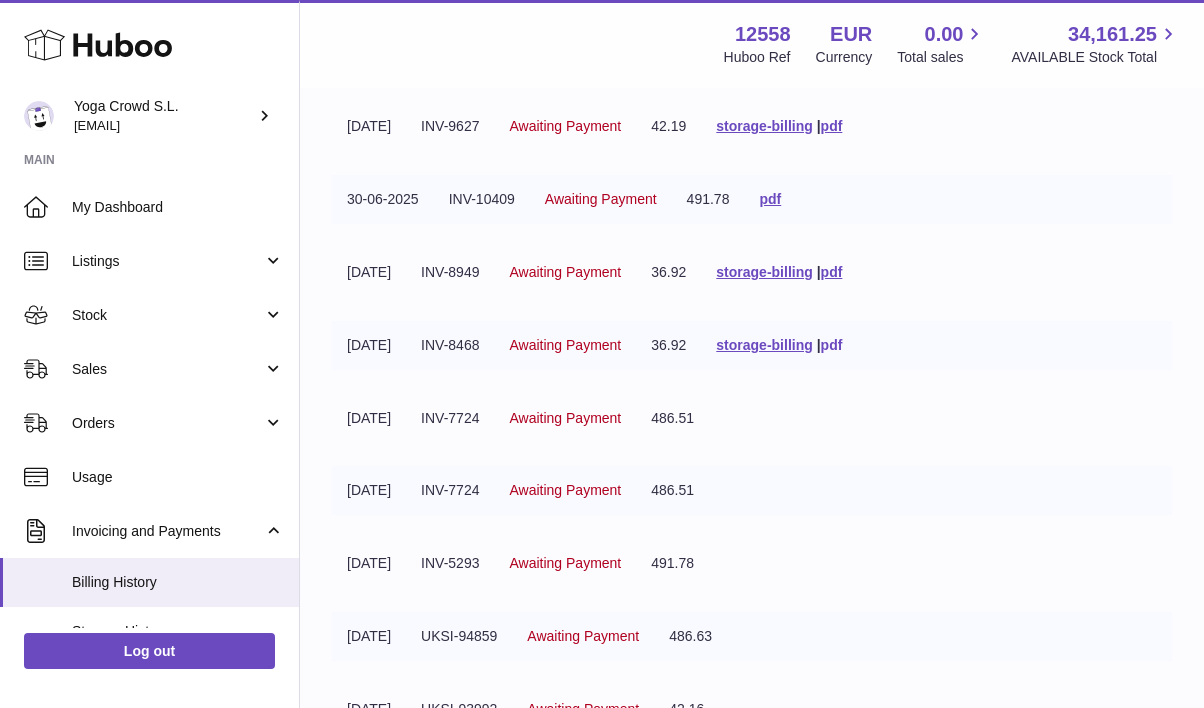 click on "pdf" at bounding box center [832, 345] 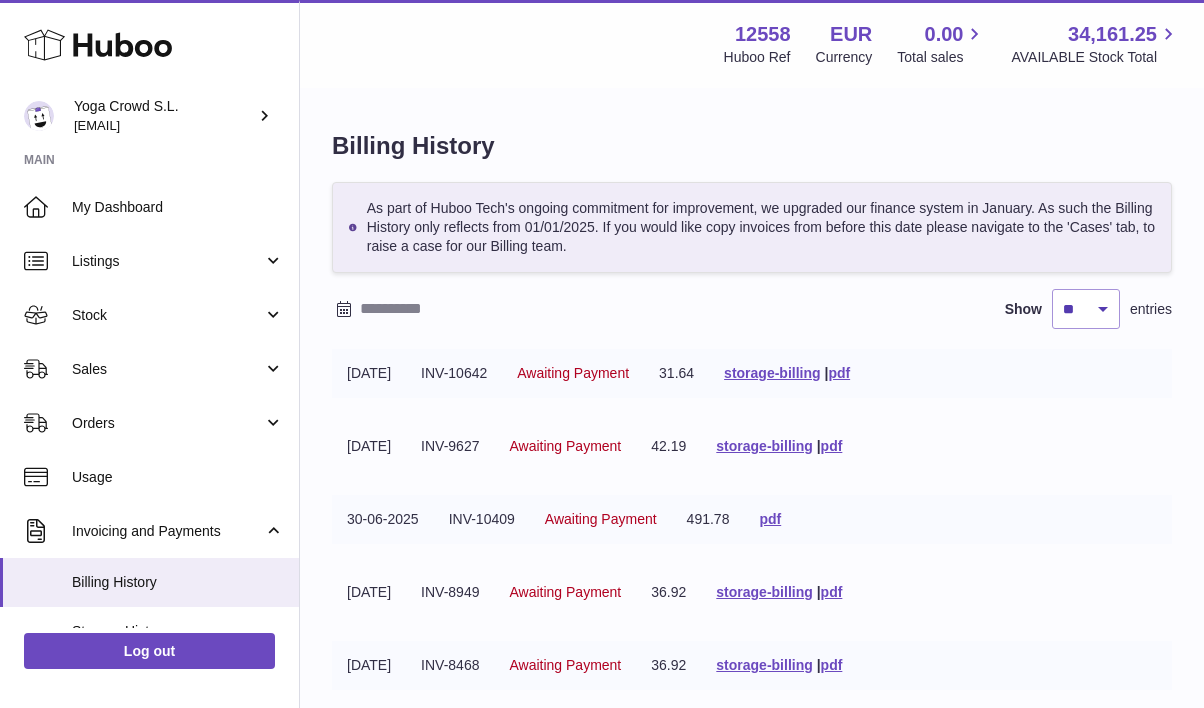 scroll, scrollTop: 0, scrollLeft: 0, axis: both 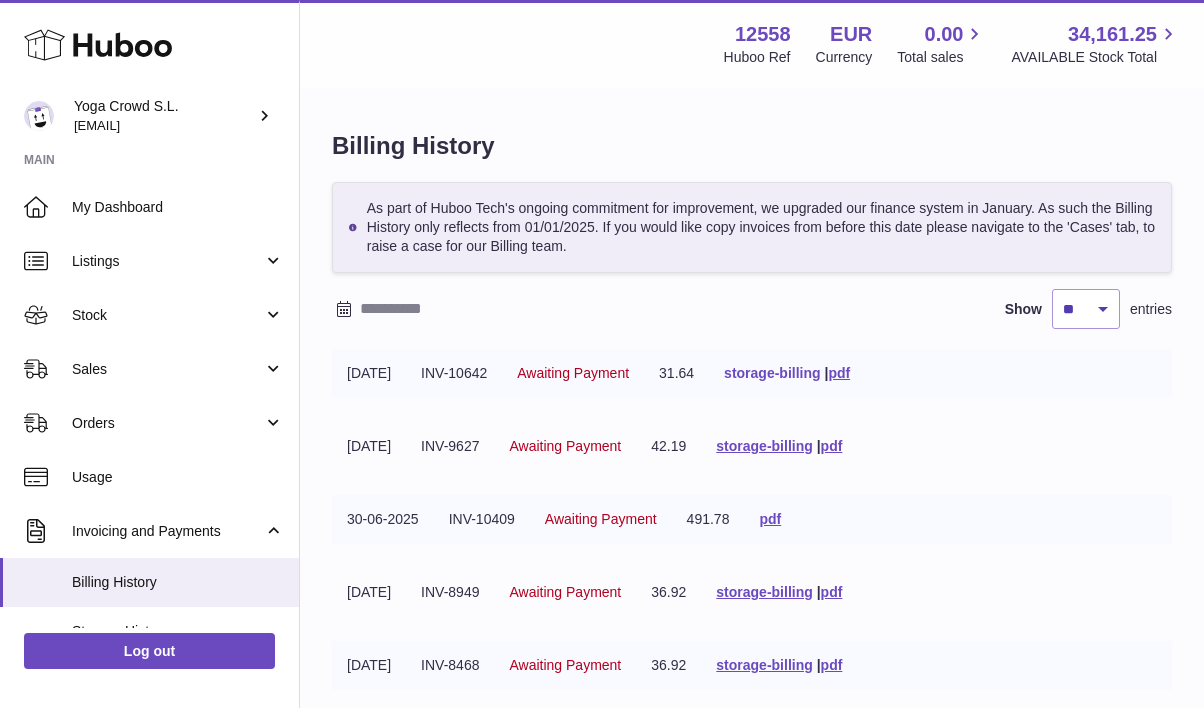 click on "storage-billing" at bounding box center (772, 373) 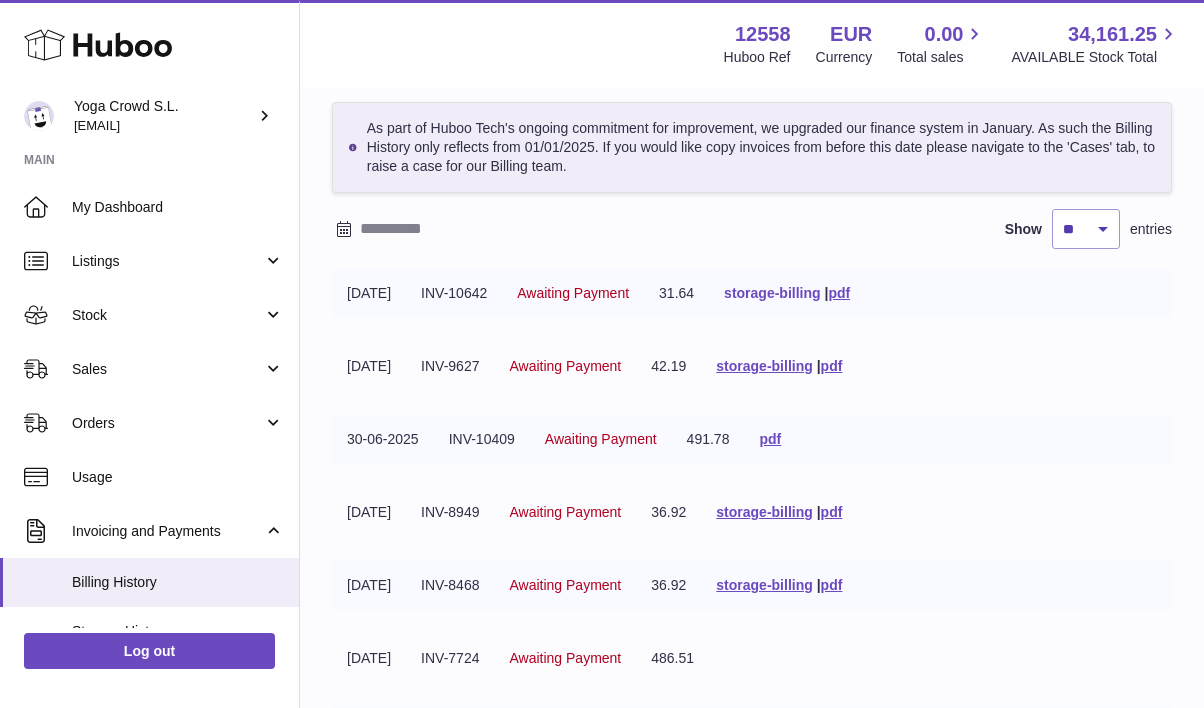 scroll, scrollTop: 120, scrollLeft: 0, axis: vertical 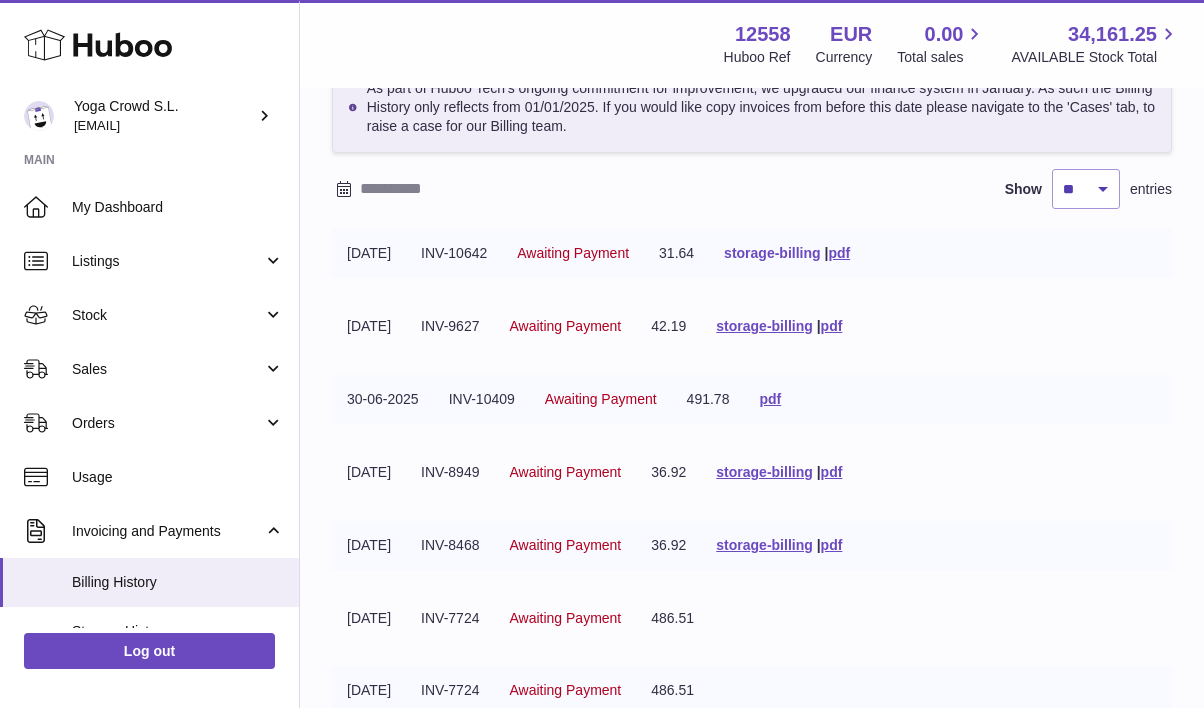 click on "storage-billing" at bounding box center (772, 253) 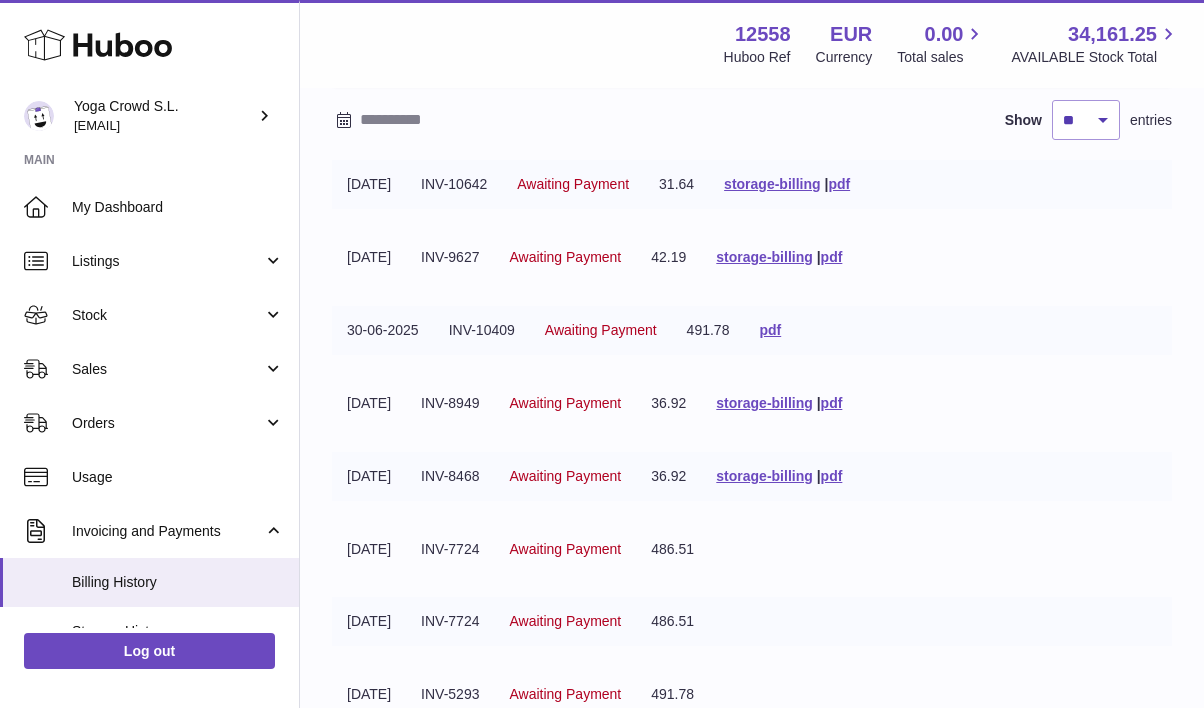 scroll, scrollTop: 176, scrollLeft: 0, axis: vertical 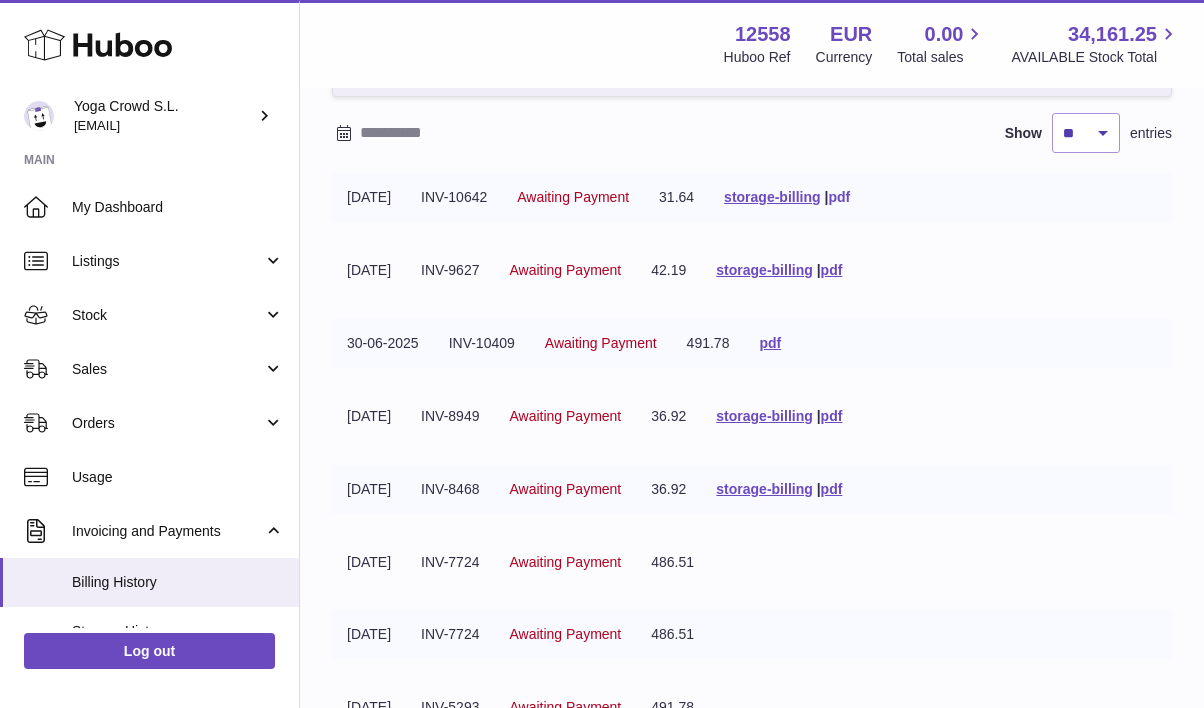 click on "pdf" at bounding box center [839, 197] 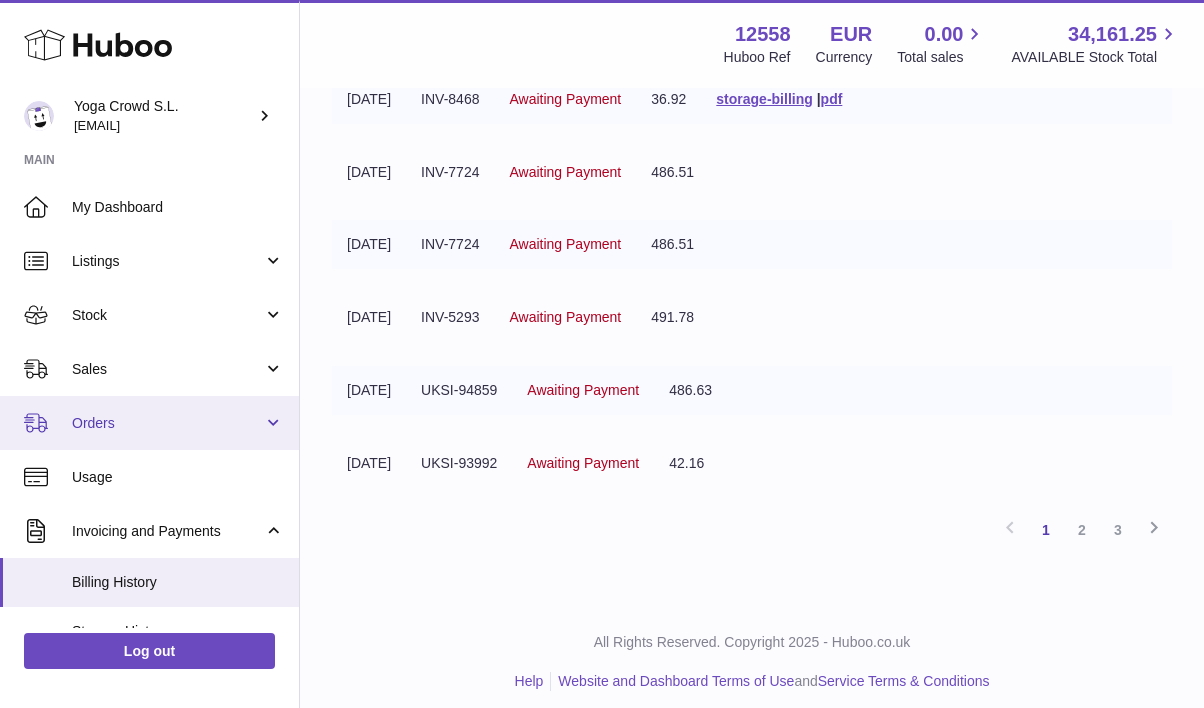 scroll, scrollTop: 565, scrollLeft: 0, axis: vertical 